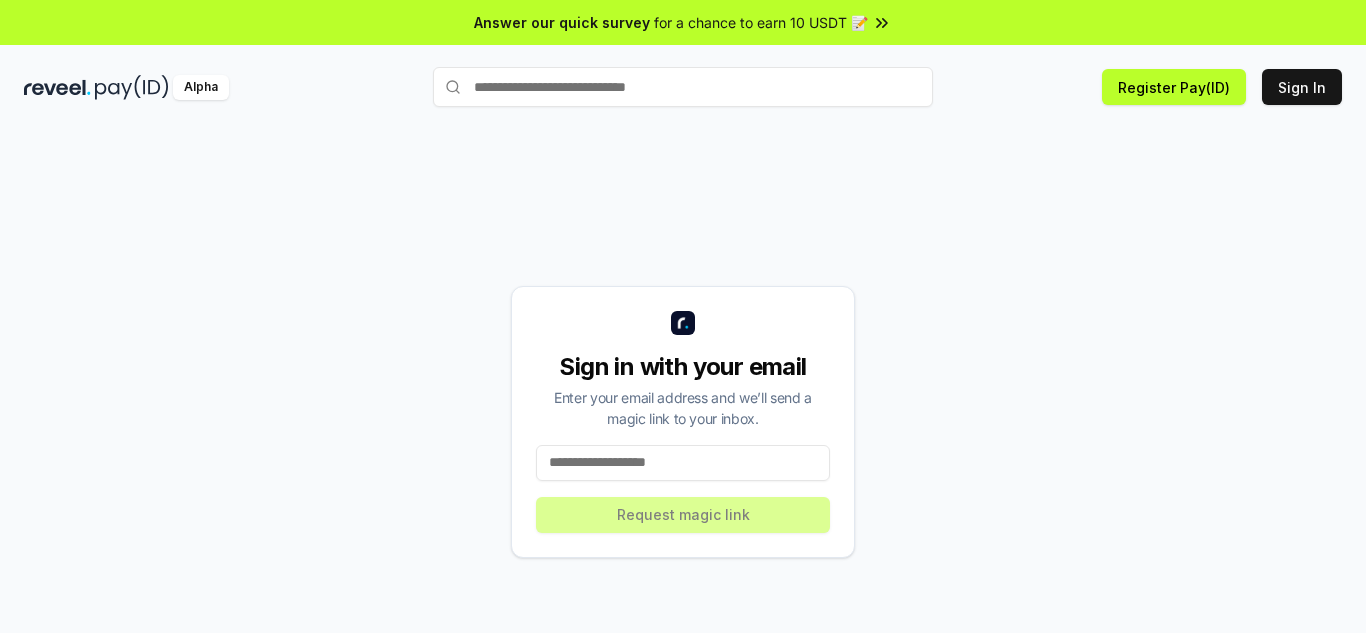 scroll, scrollTop: 0, scrollLeft: 0, axis: both 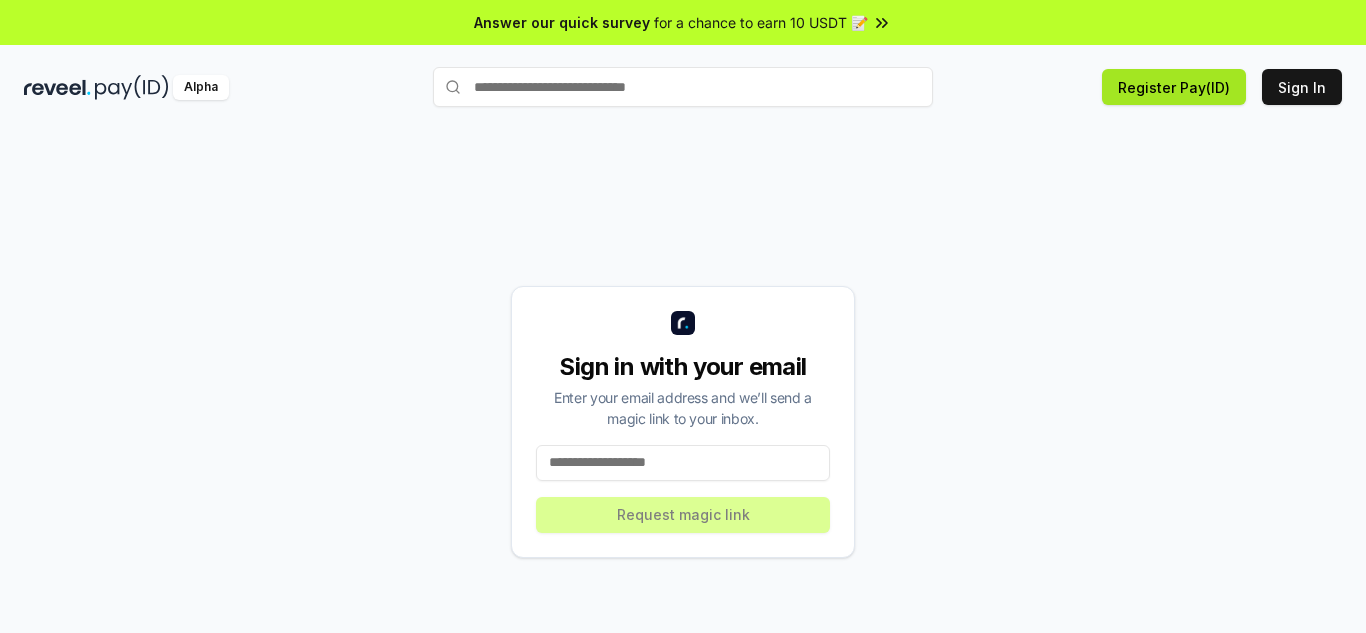 click on "Register Pay(ID)" at bounding box center (1174, 87) 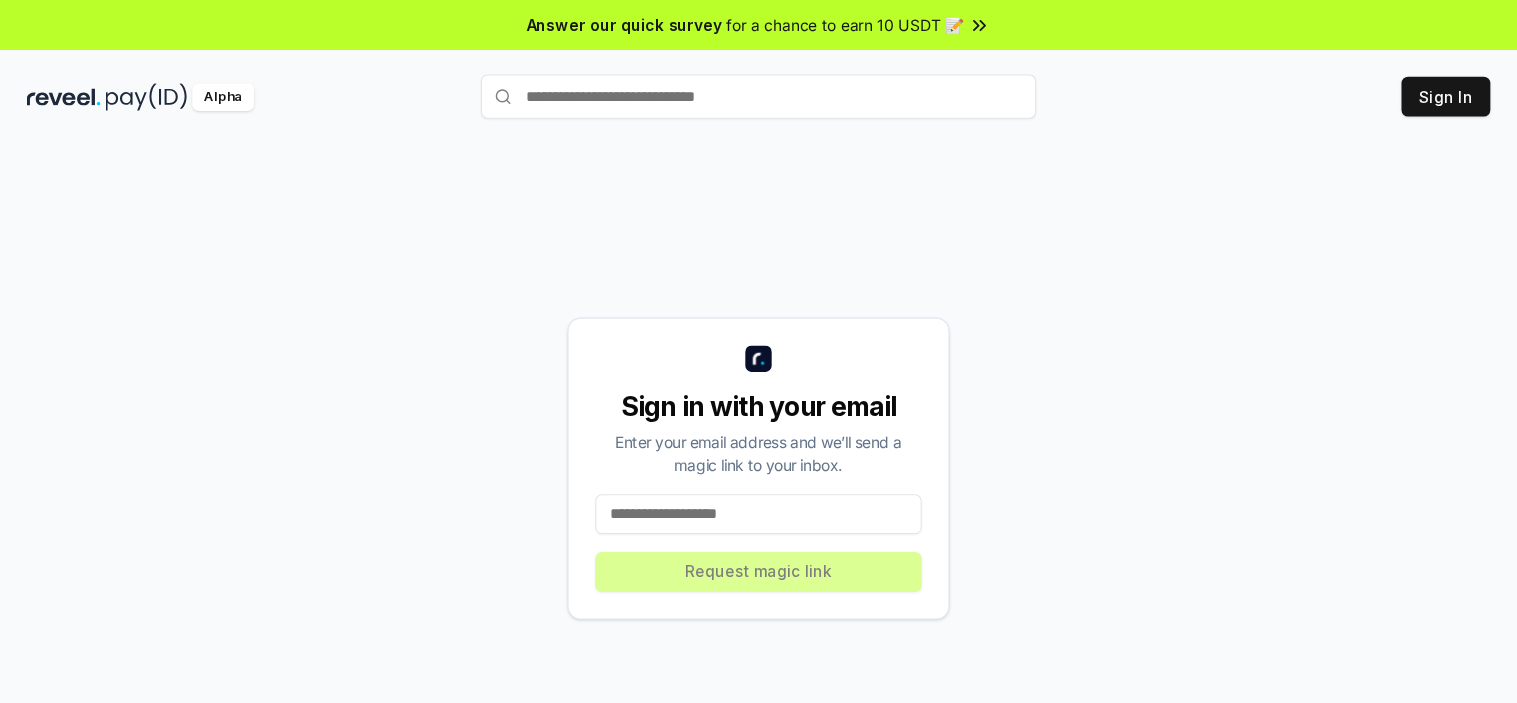 scroll, scrollTop: 0, scrollLeft: 0, axis: both 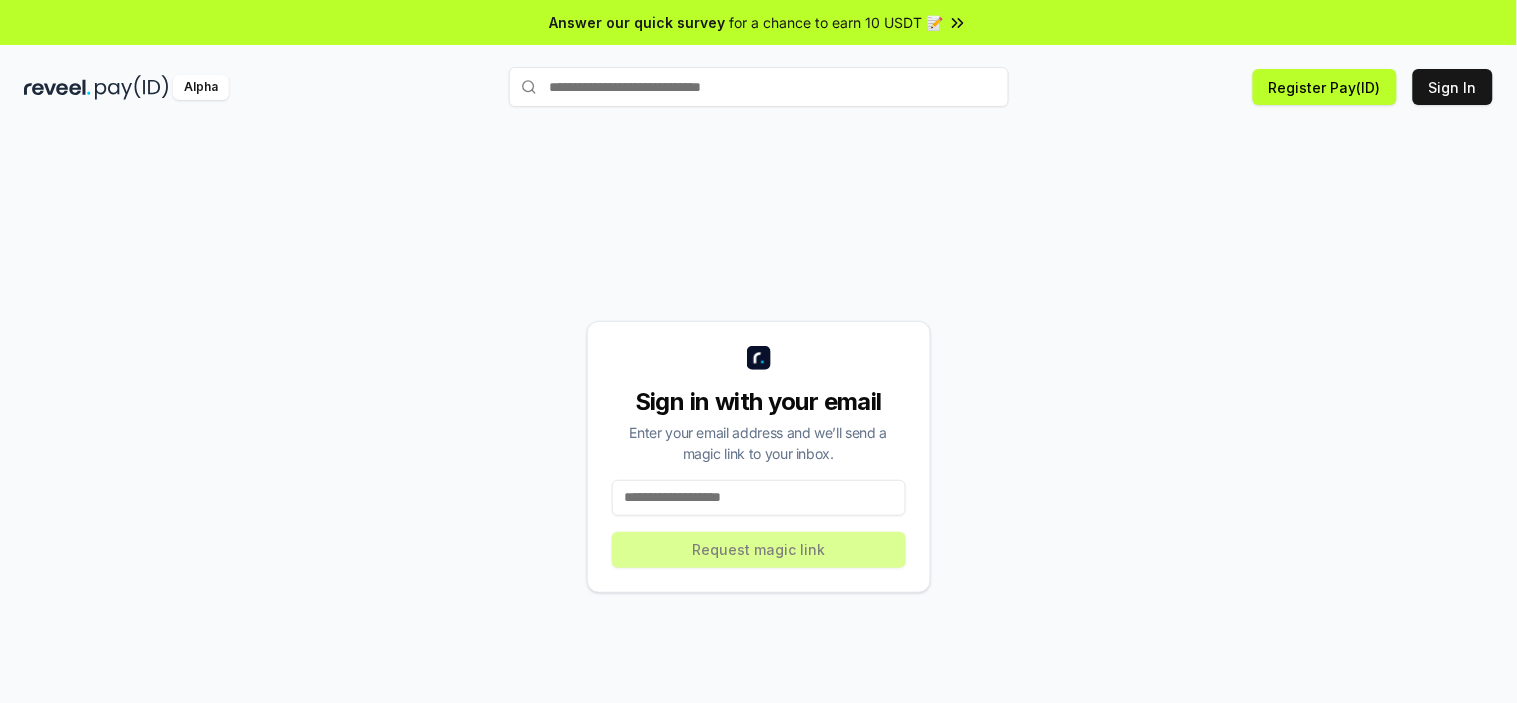 drag, startPoint x: 664, startPoint y: 465, endPoint x: 737, endPoint y: 516, distance: 89.050545 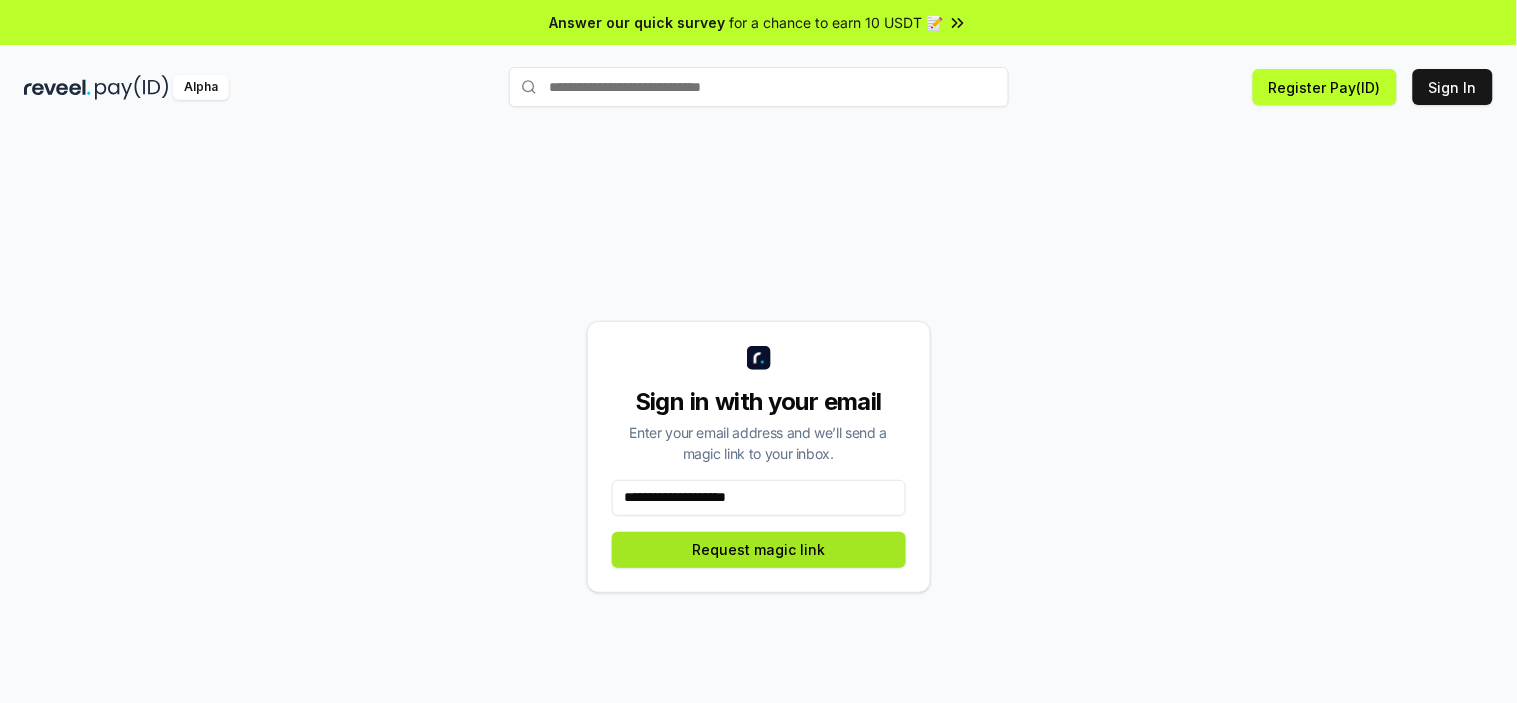 type on "**********" 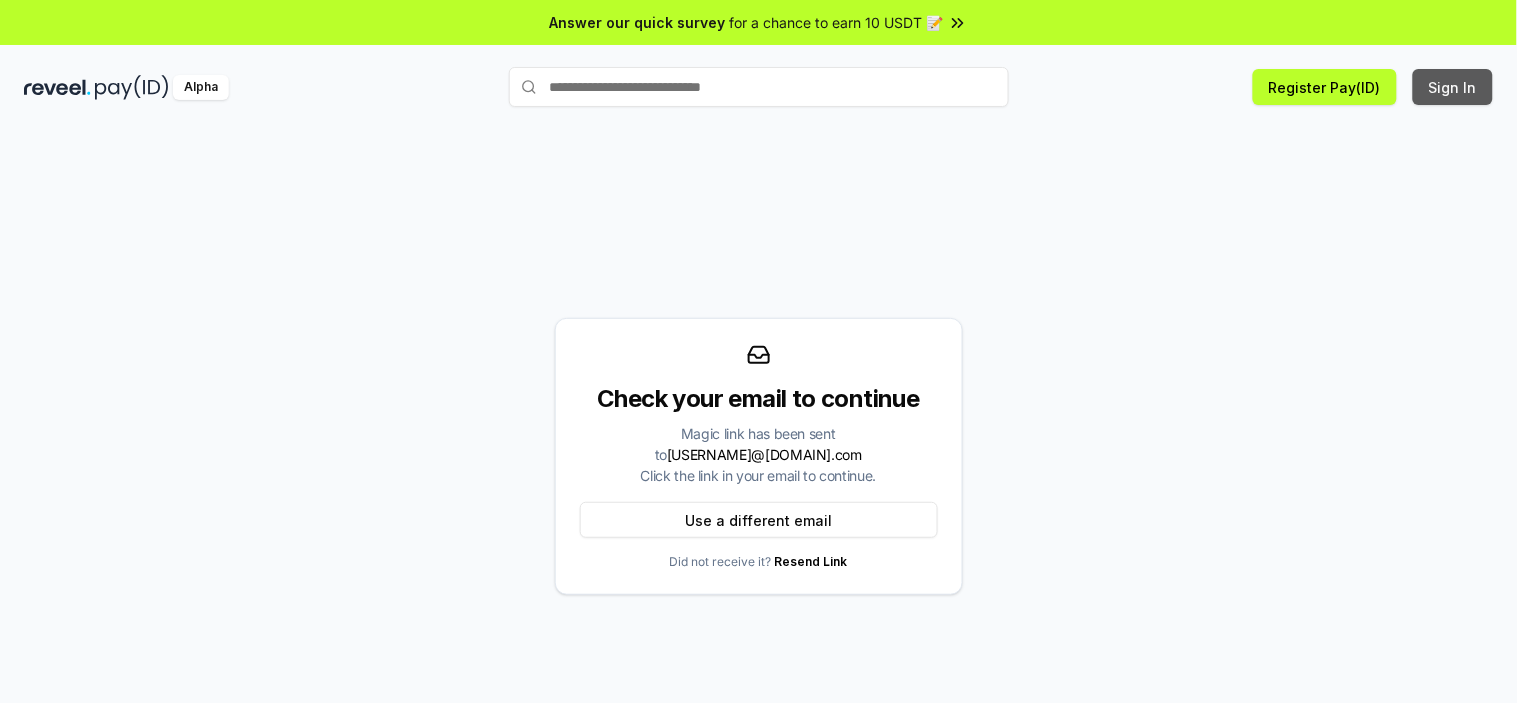 click on "Sign In" at bounding box center [1453, 87] 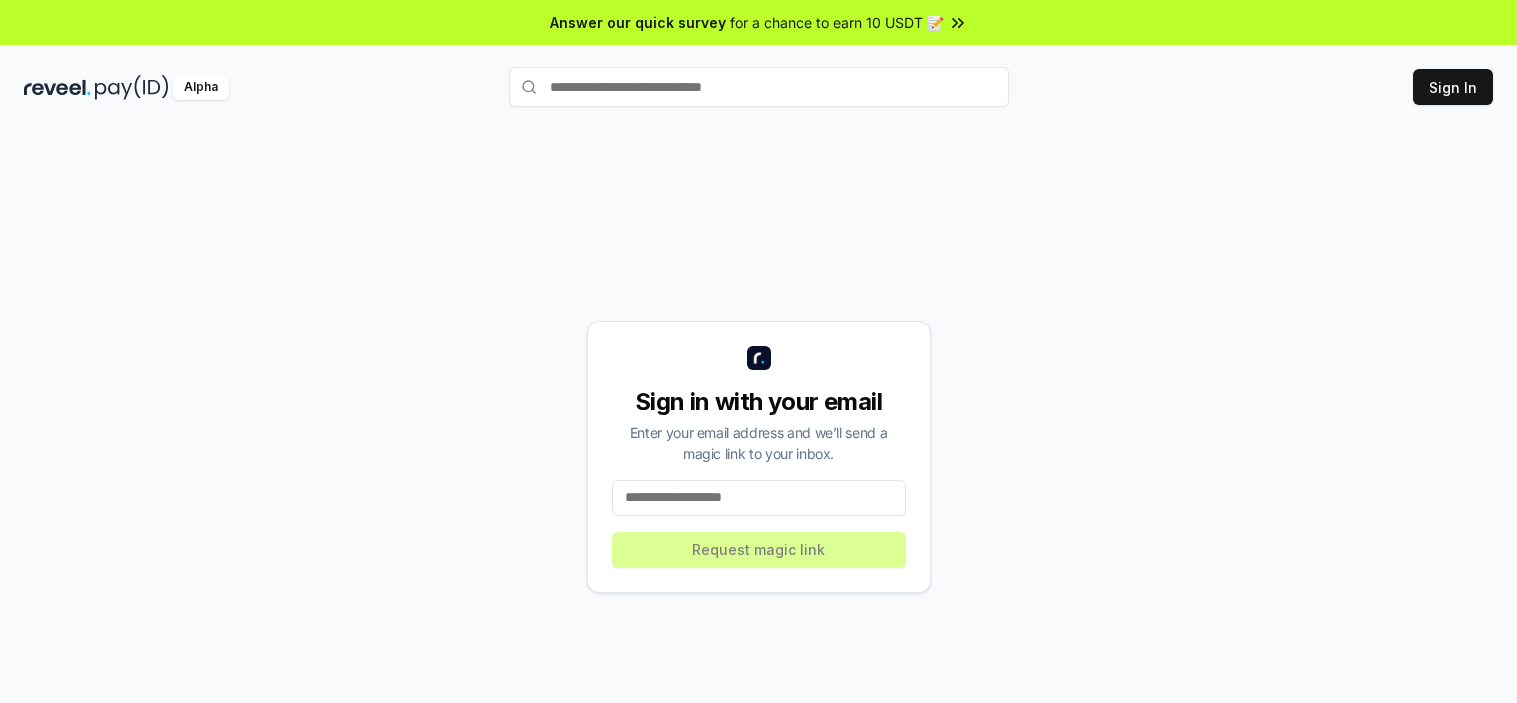scroll, scrollTop: 0, scrollLeft: 0, axis: both 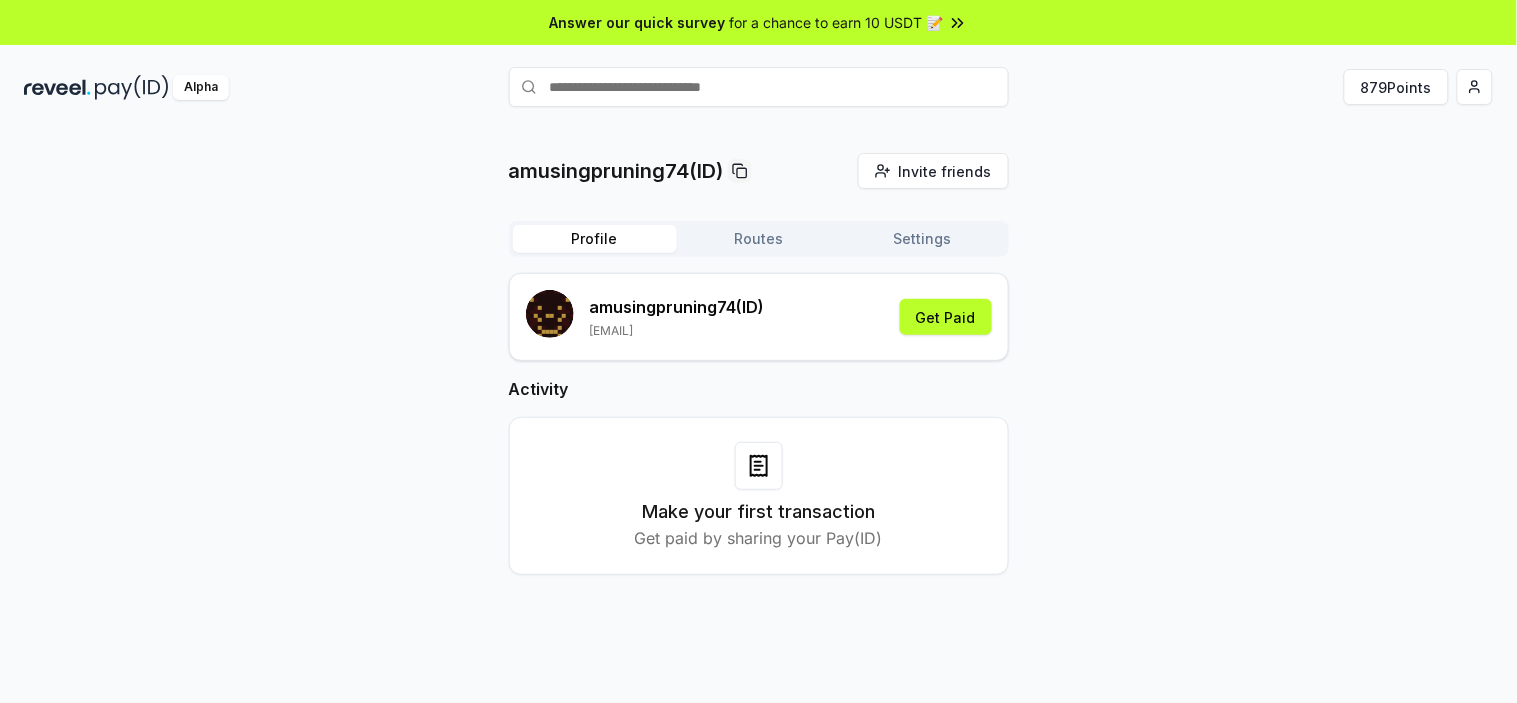 click 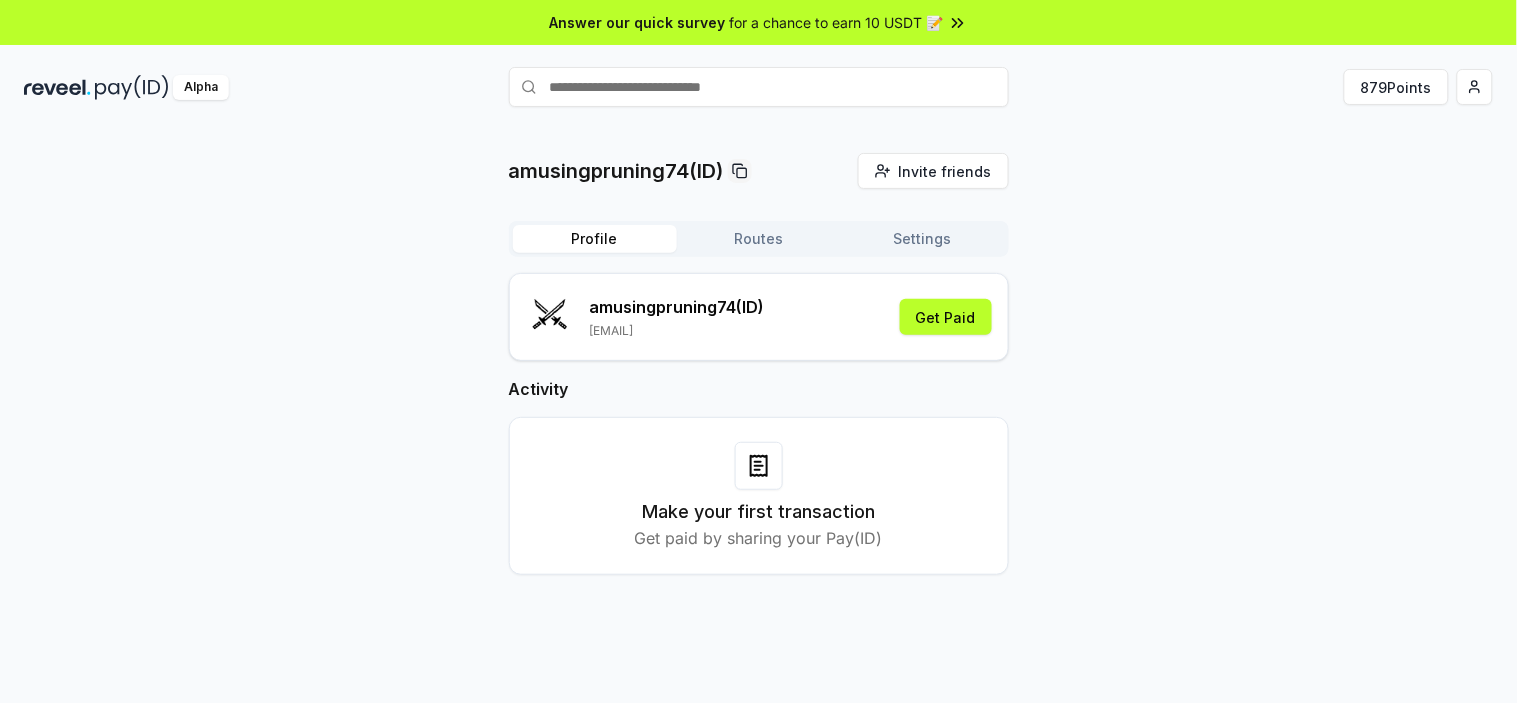 click at bounding box center (550, 314) 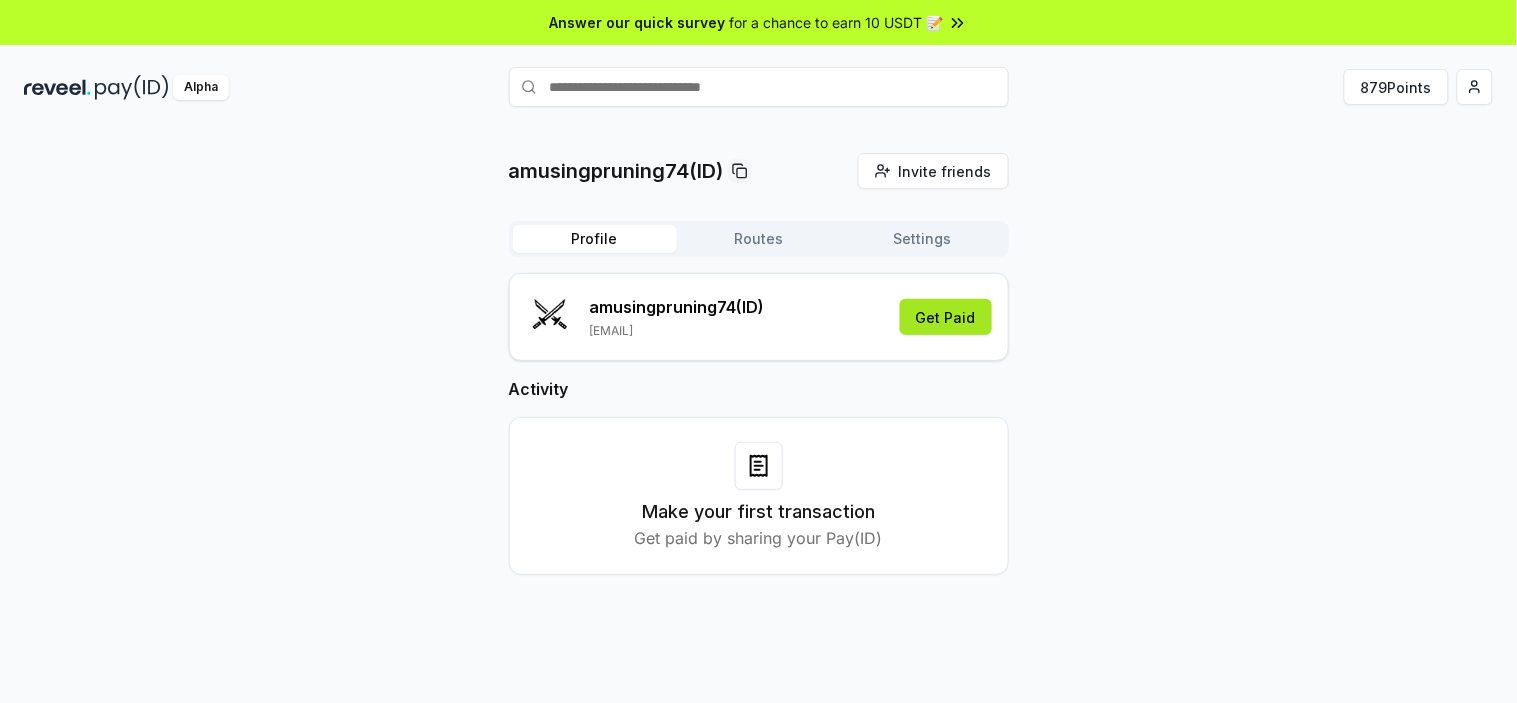 click on "Get Paid" at bounding box center (946, 317) 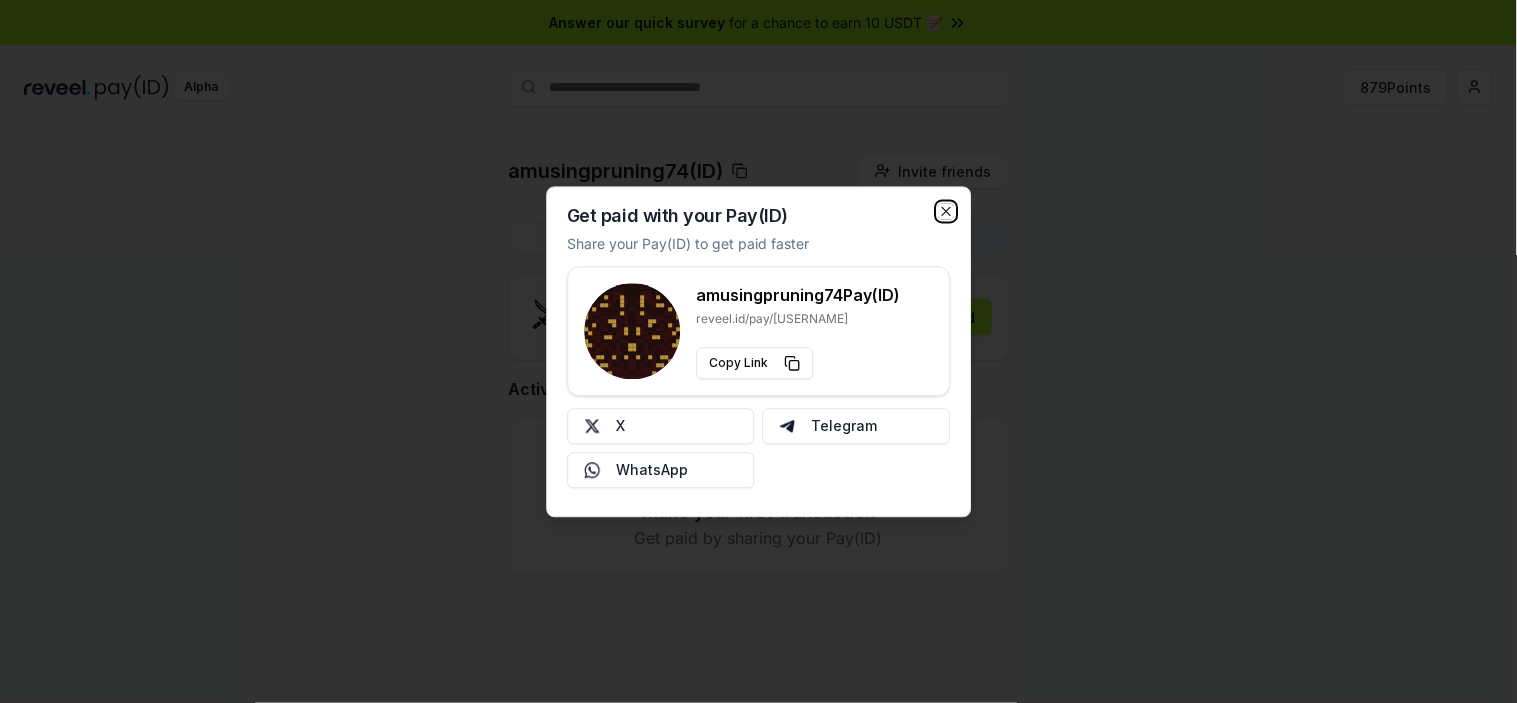 click 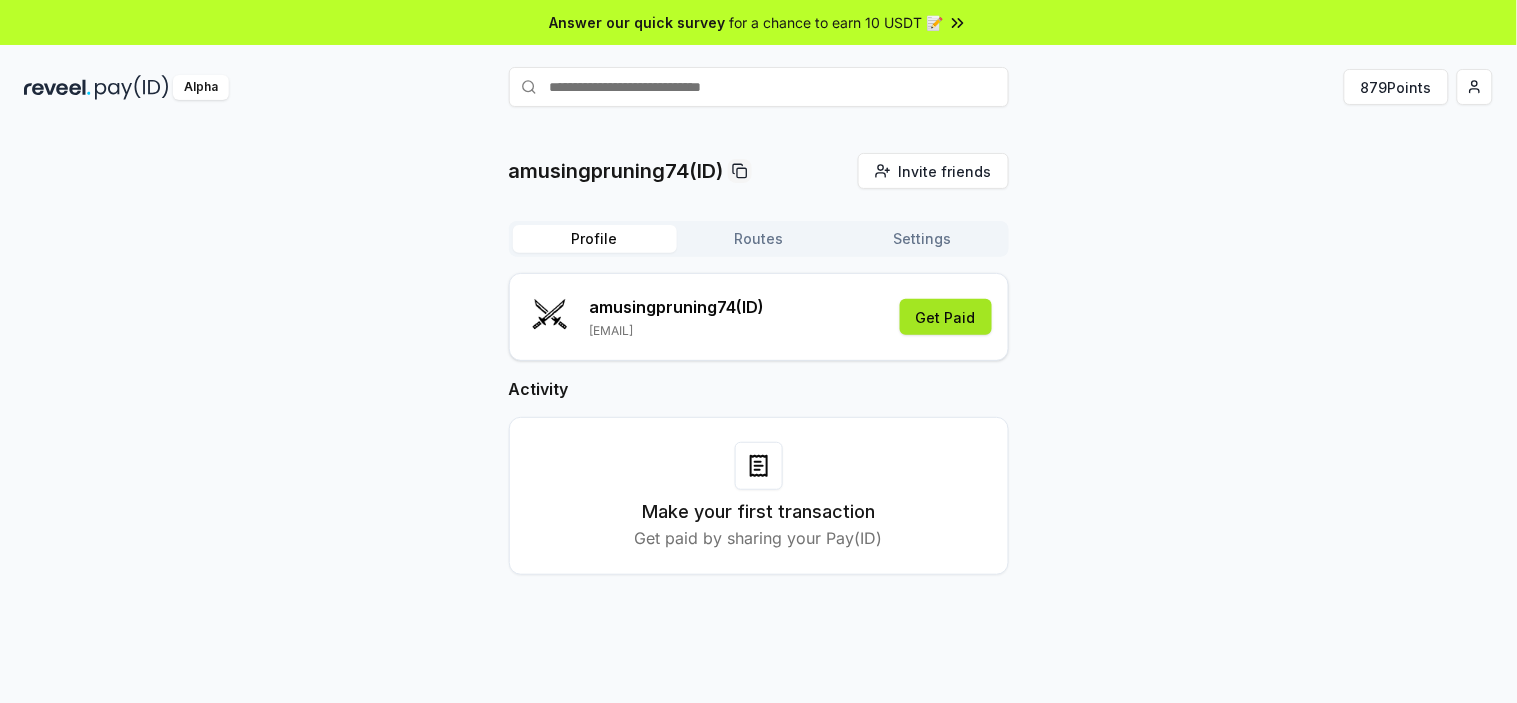 click on "Get Paid" at bounding box center [946, 317] 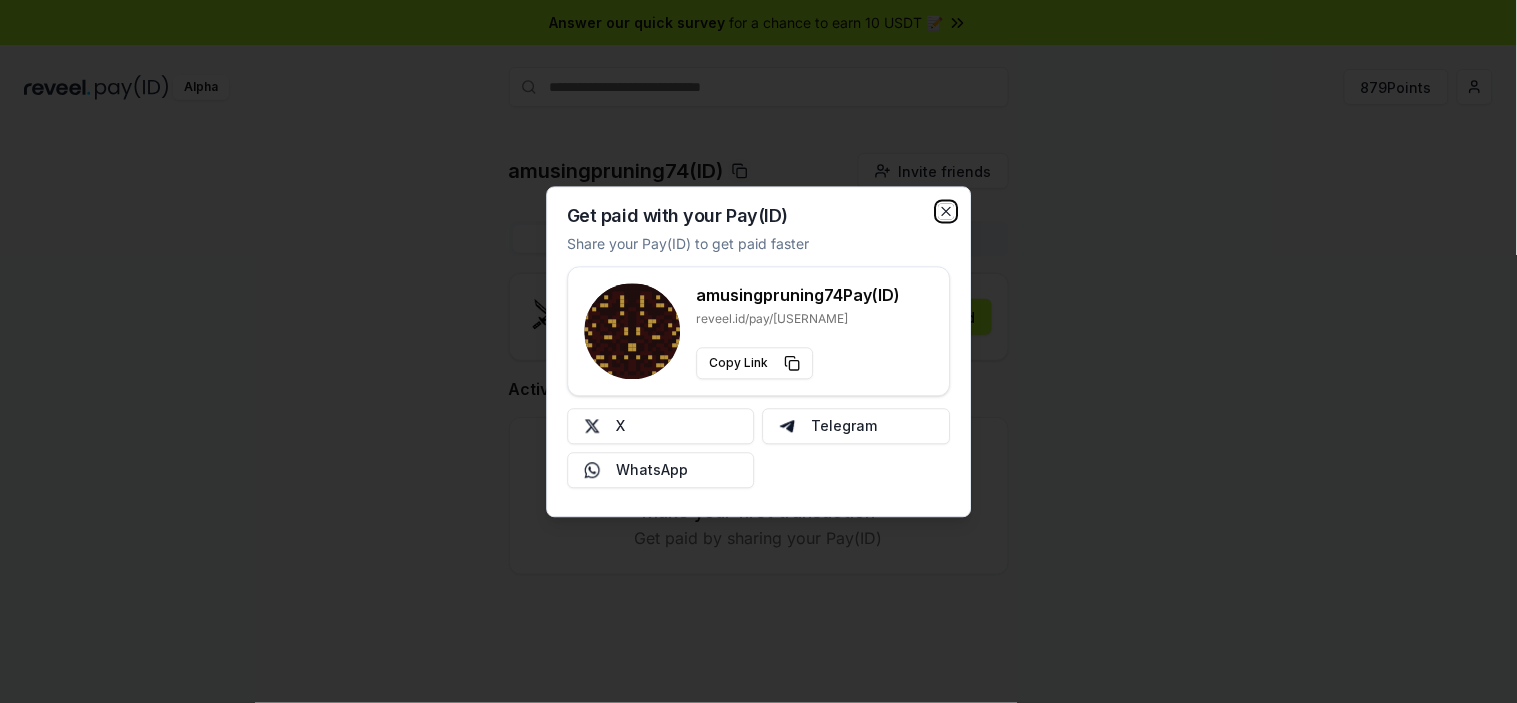 click 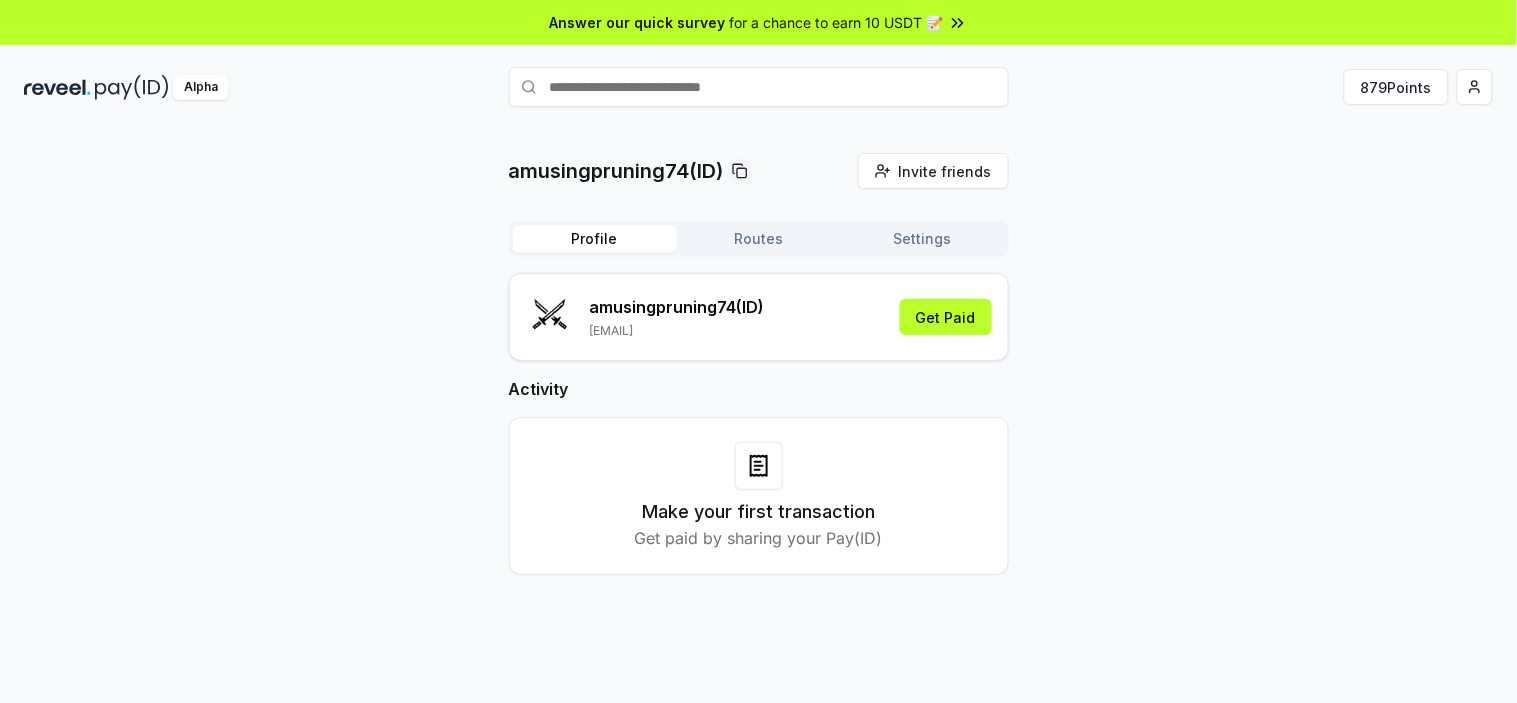 click on "Routes" at bounding box center (759, 239) 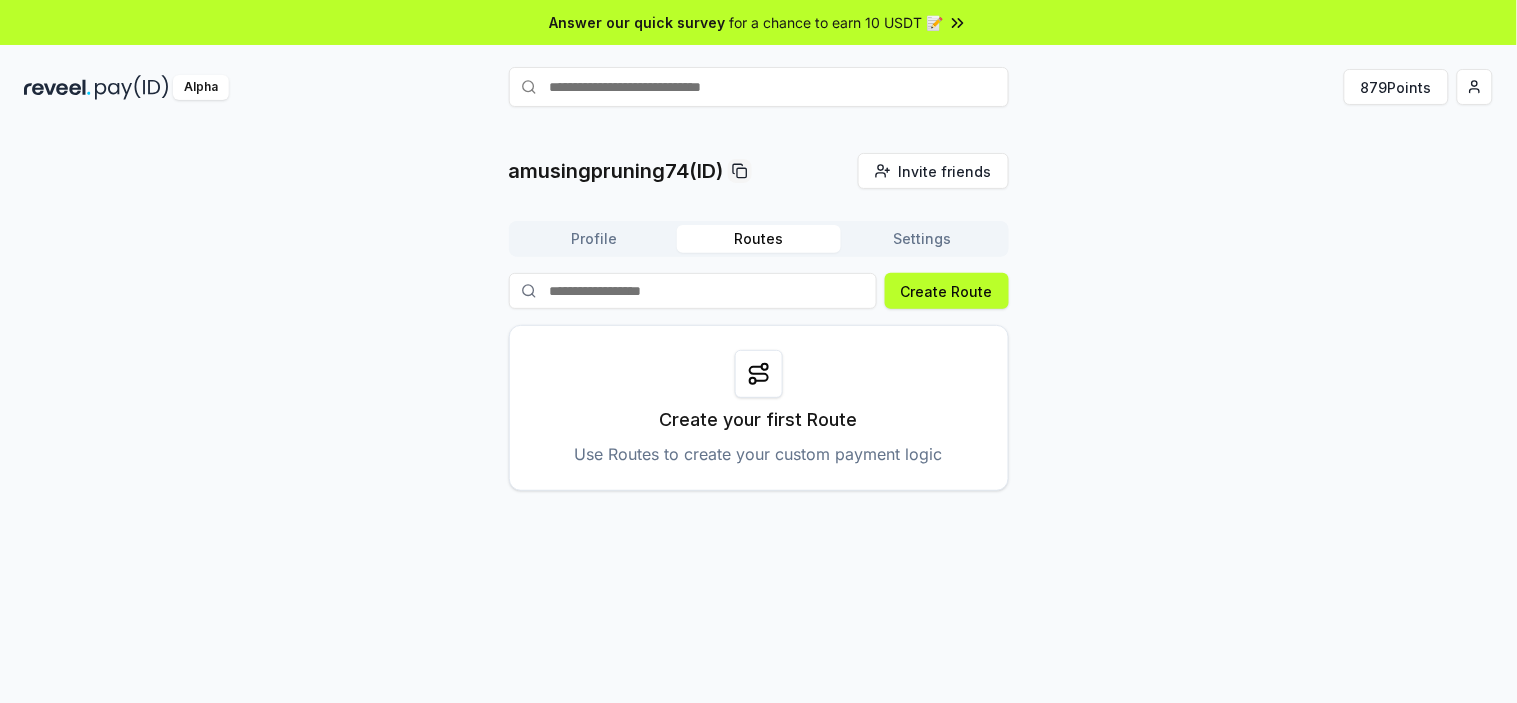 click on "Settings" at bounding box center [923, 239] 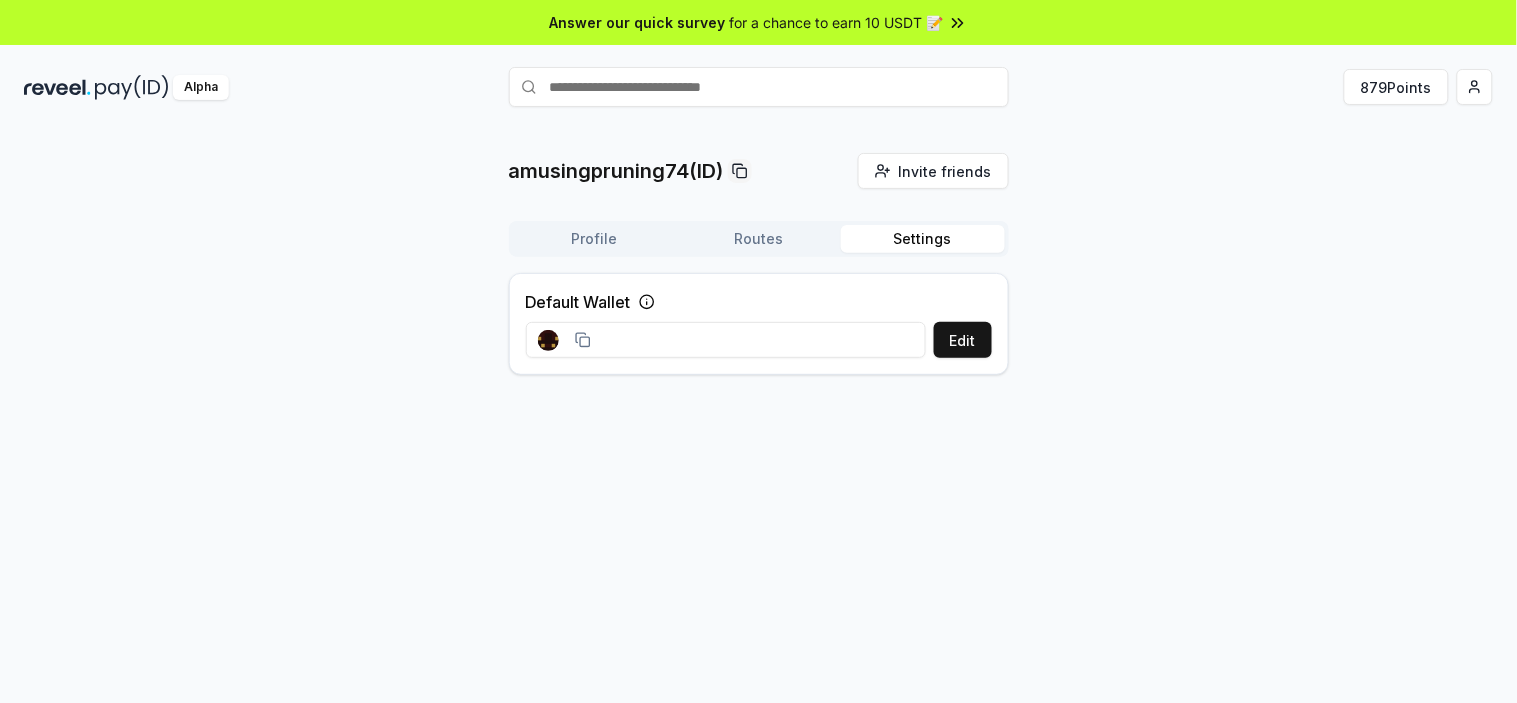 click at bounding box center (726, 340) 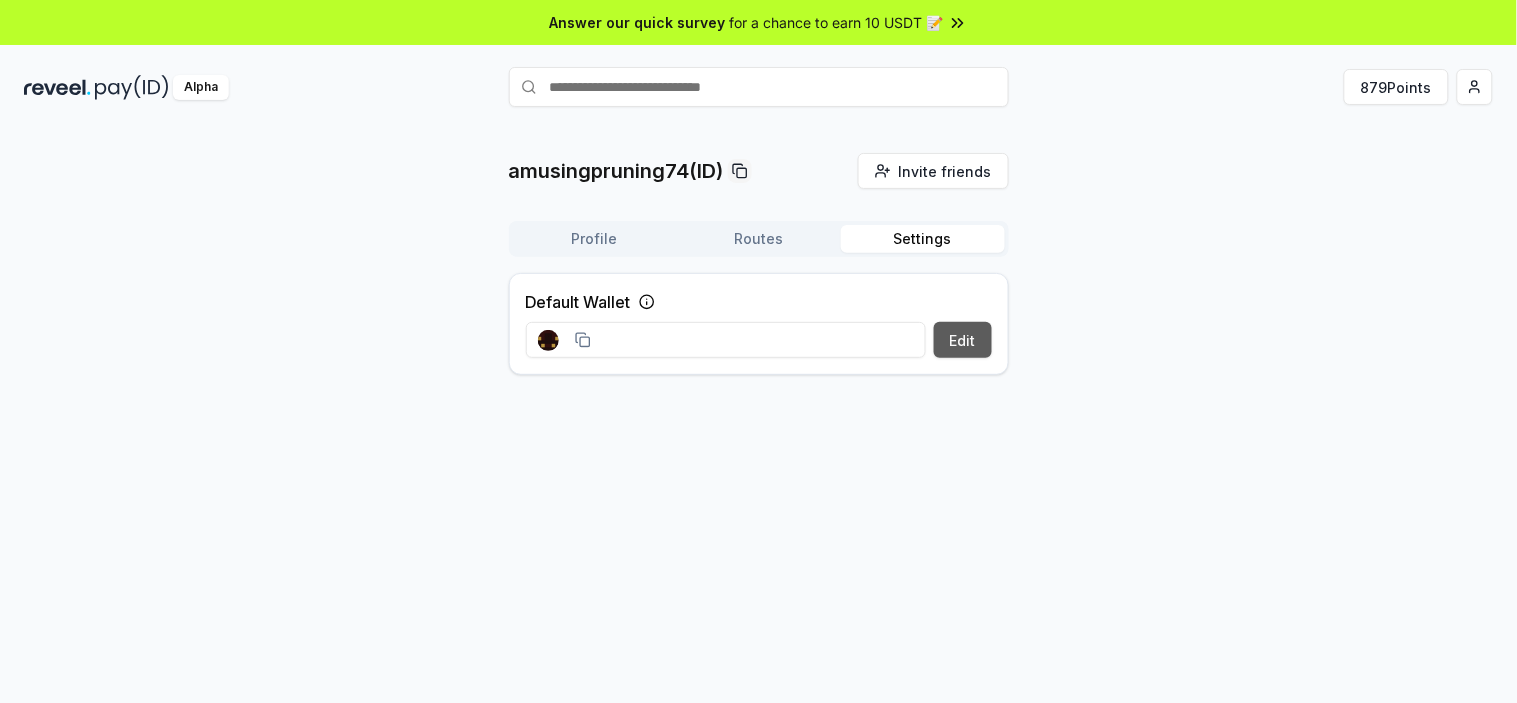 click on "Edit" at bounding box center [963, 340] 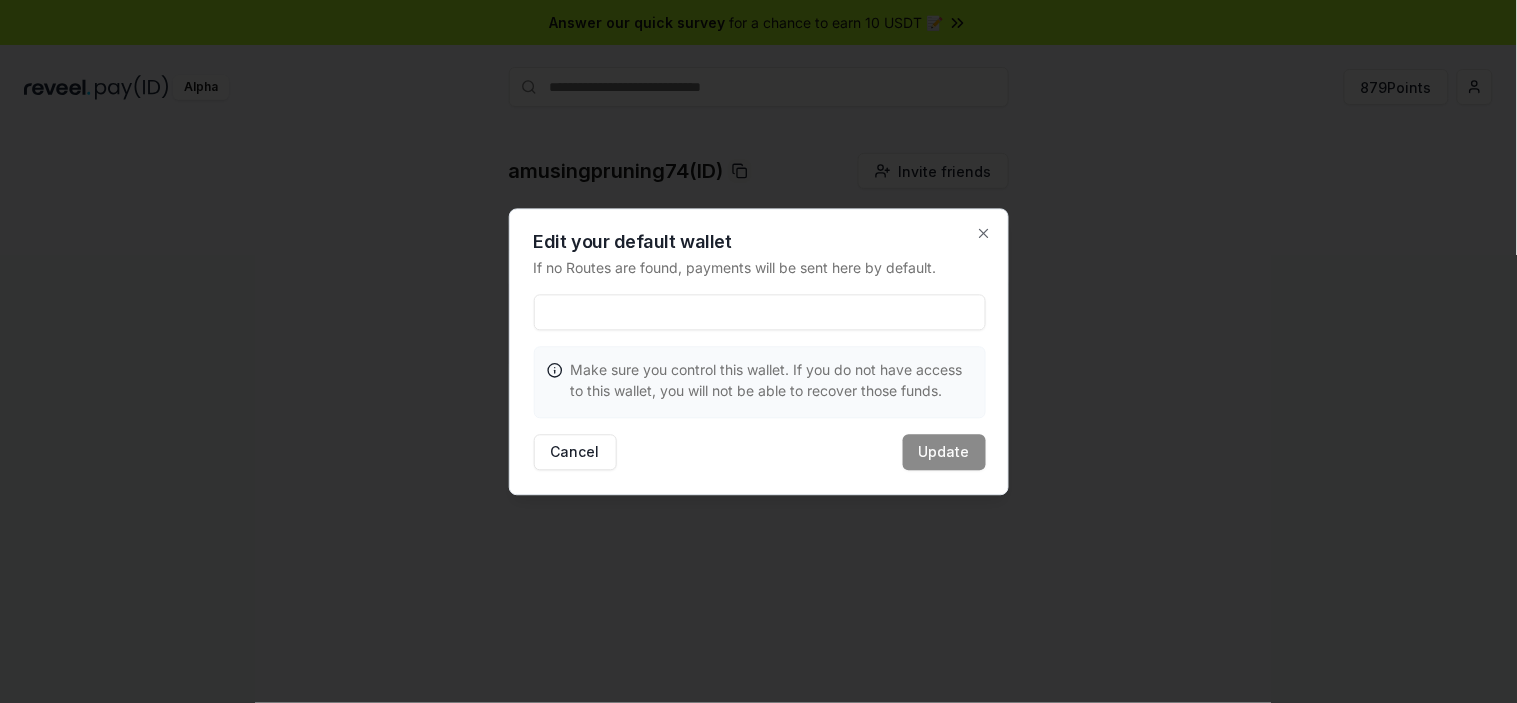 paste on "**********" 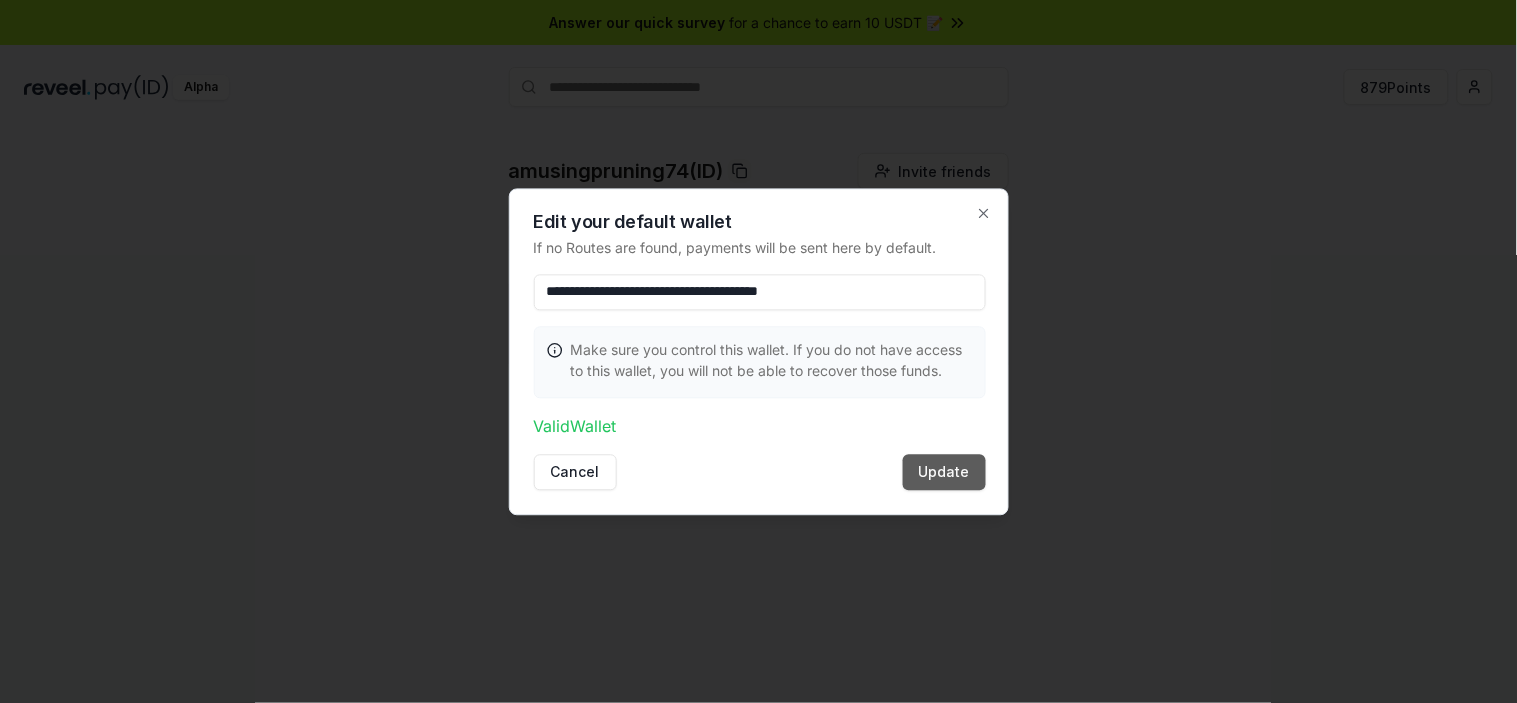 type on "**********" 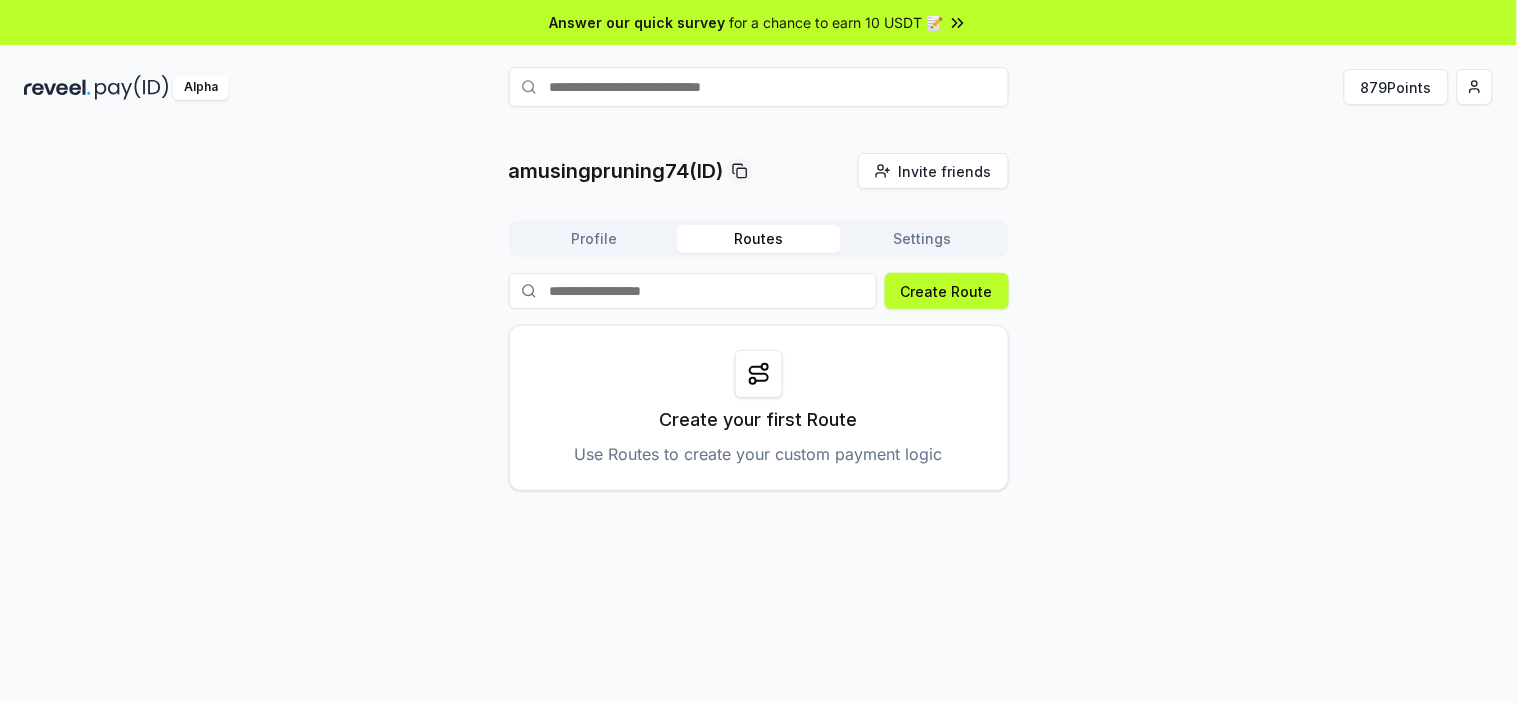 click on "Routes" at bounding box center [759, 239] 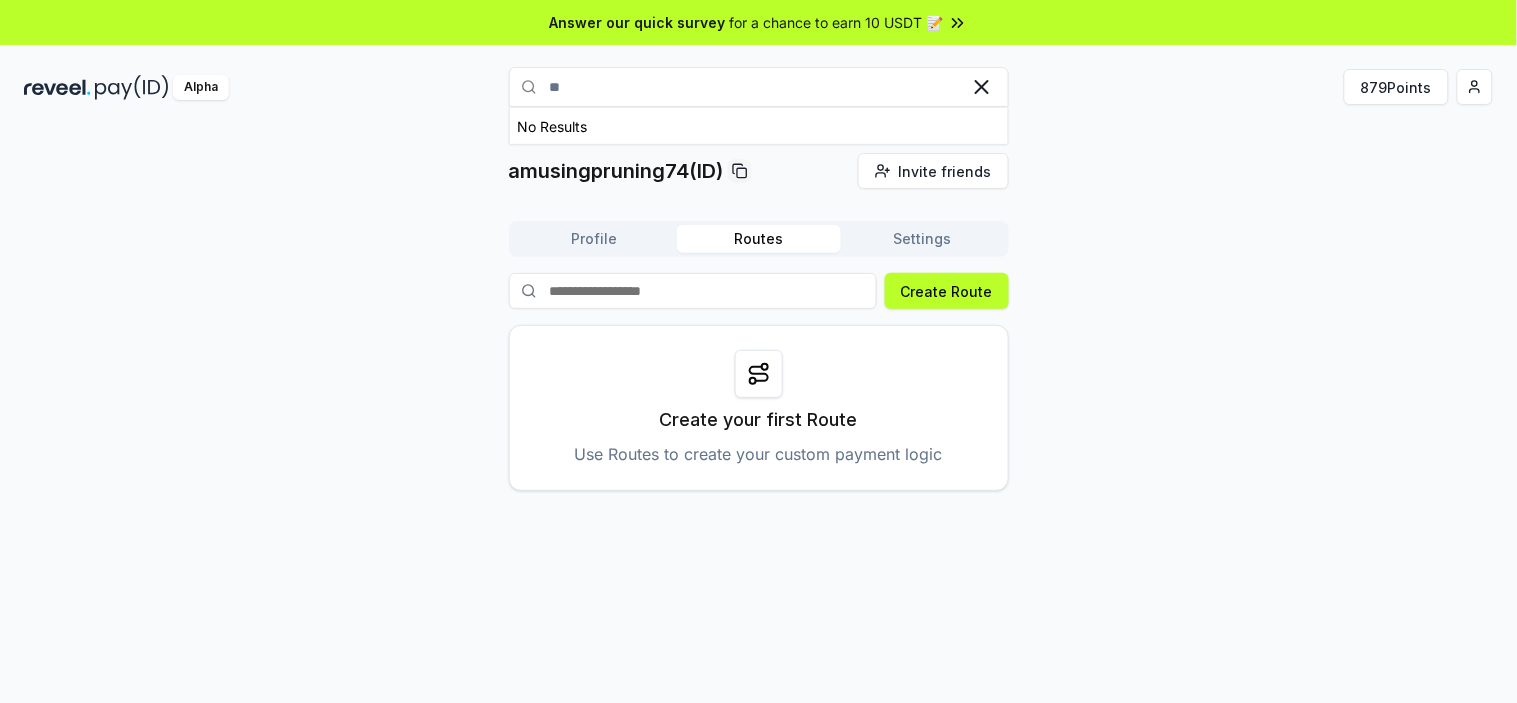 type on "*" 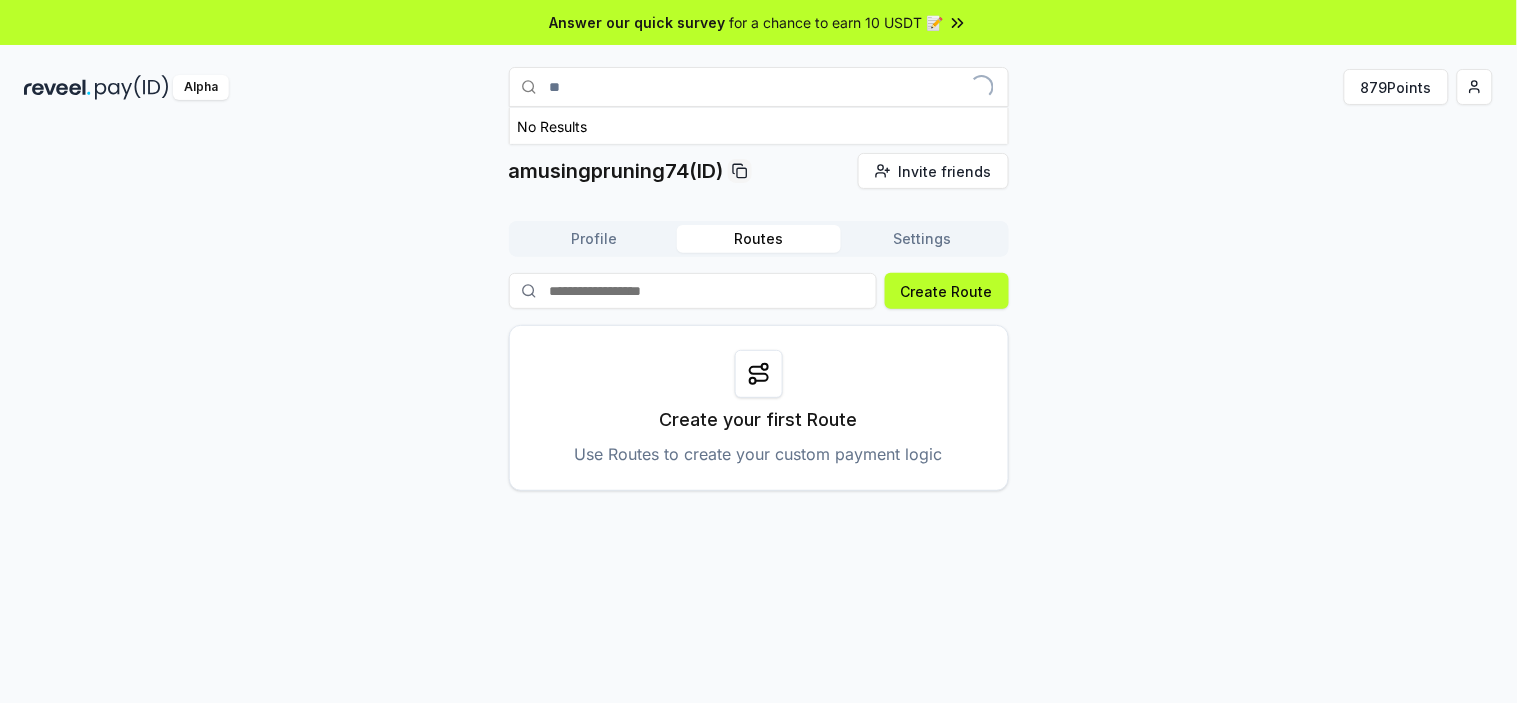 type on "*" 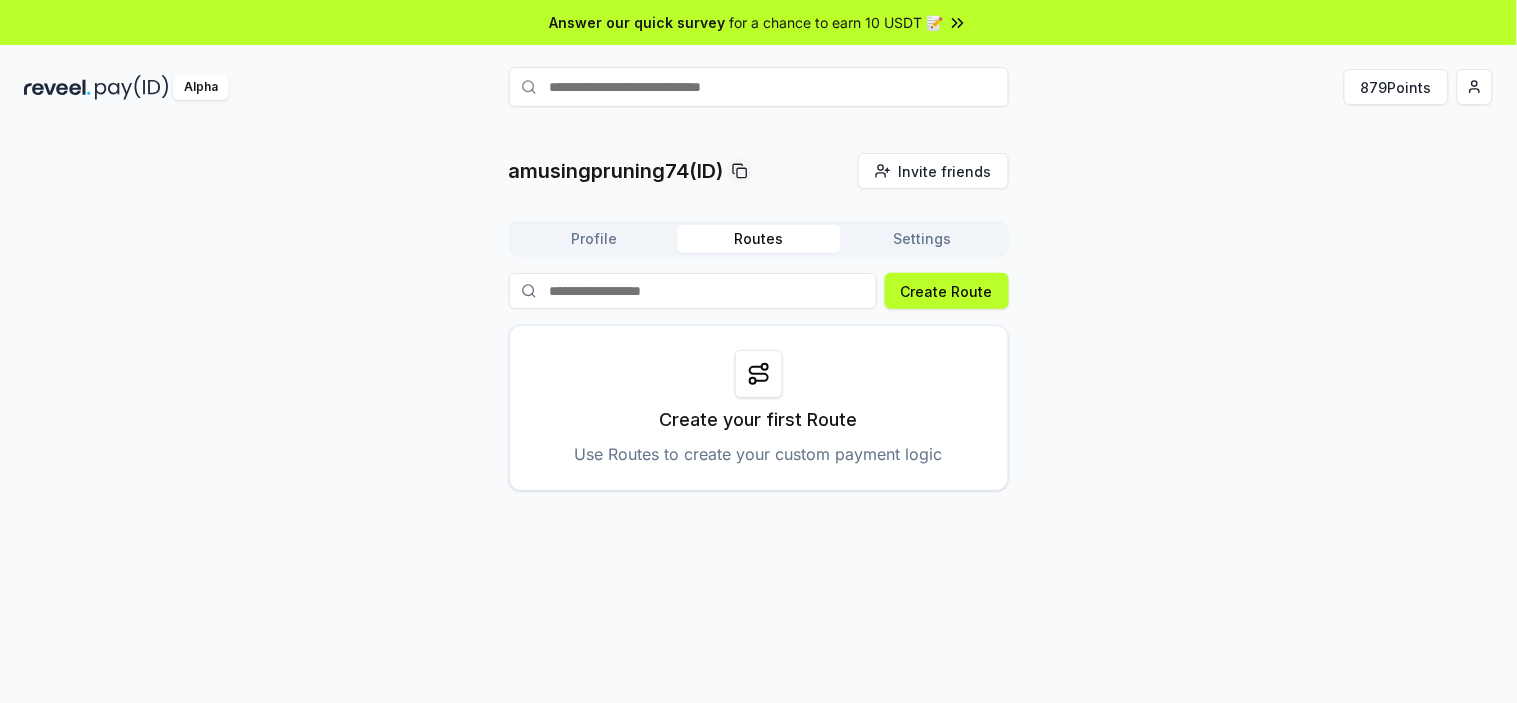 type 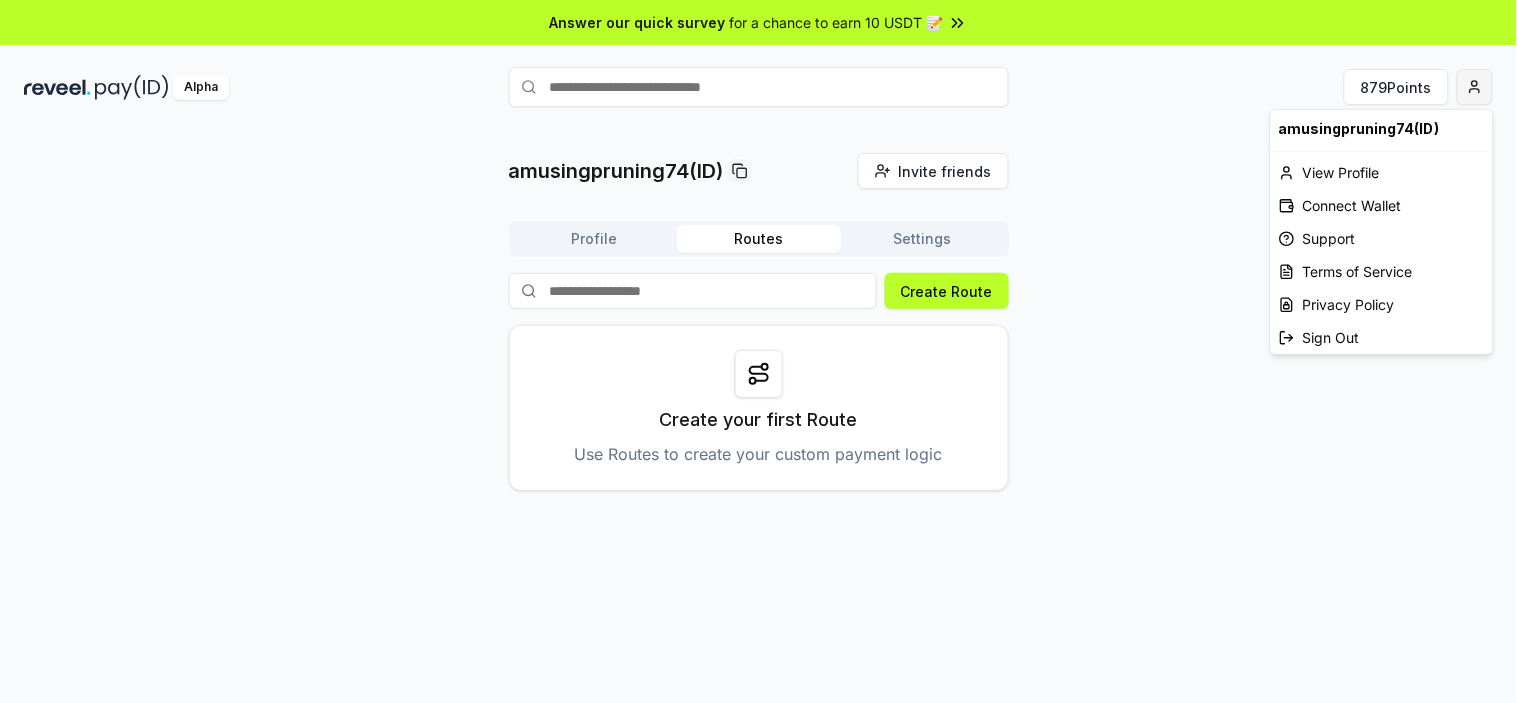 click on "Answer our quick survey for a chance to earn 10 USDT 📝 Alpha   879  Points amusingpruning74(ID) Invite friends Invite Profile Routes Settings Create Route Create your first Route Use Routes to create your custom payment logic   amusingpruning74(ID)   View Profile   Connect Wallet   Support   Terms of Service   Privacy Policy   Sign Out" at bounding box center [758, 351] 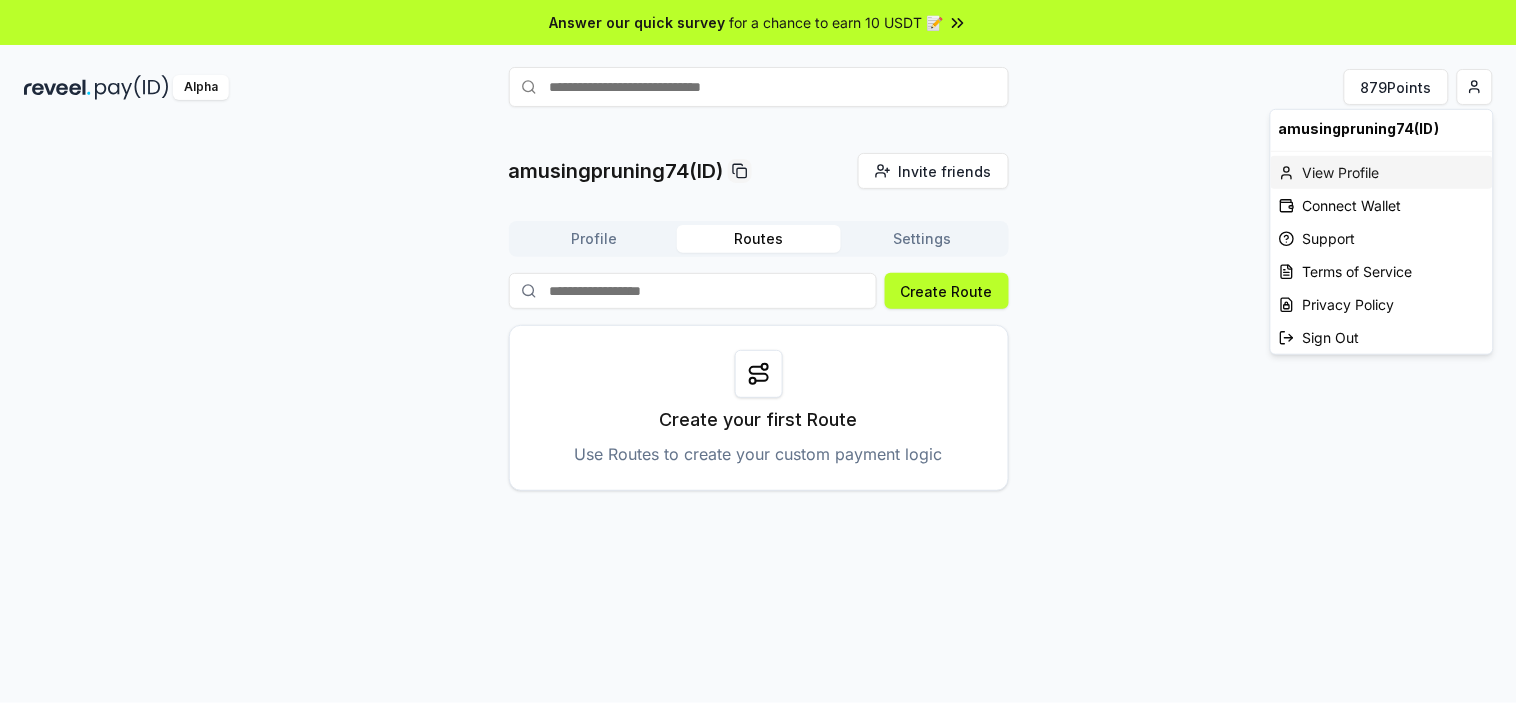 click on "View Profile" at bounding box center [1382, 172] 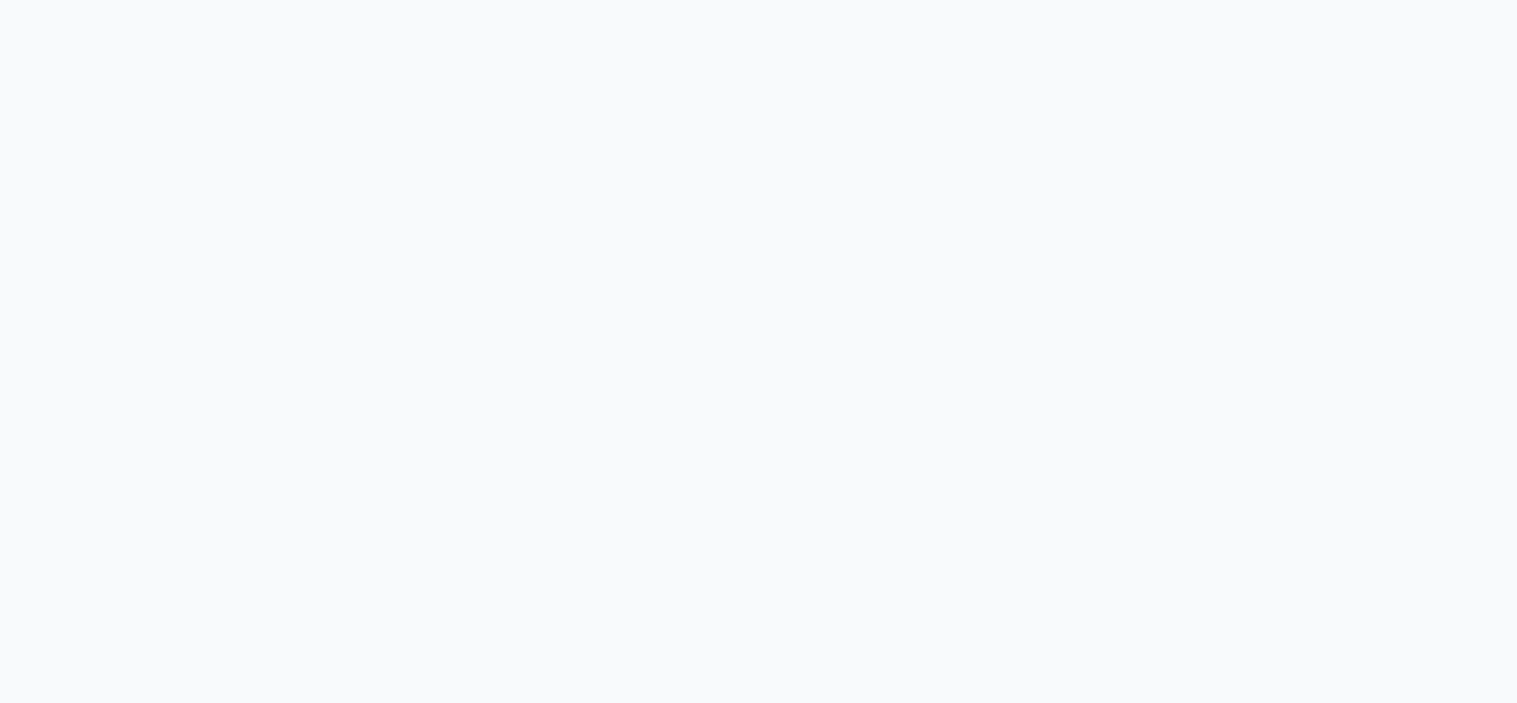 scroll, scrollTop: 0, scrollLeft: 0, axis: both 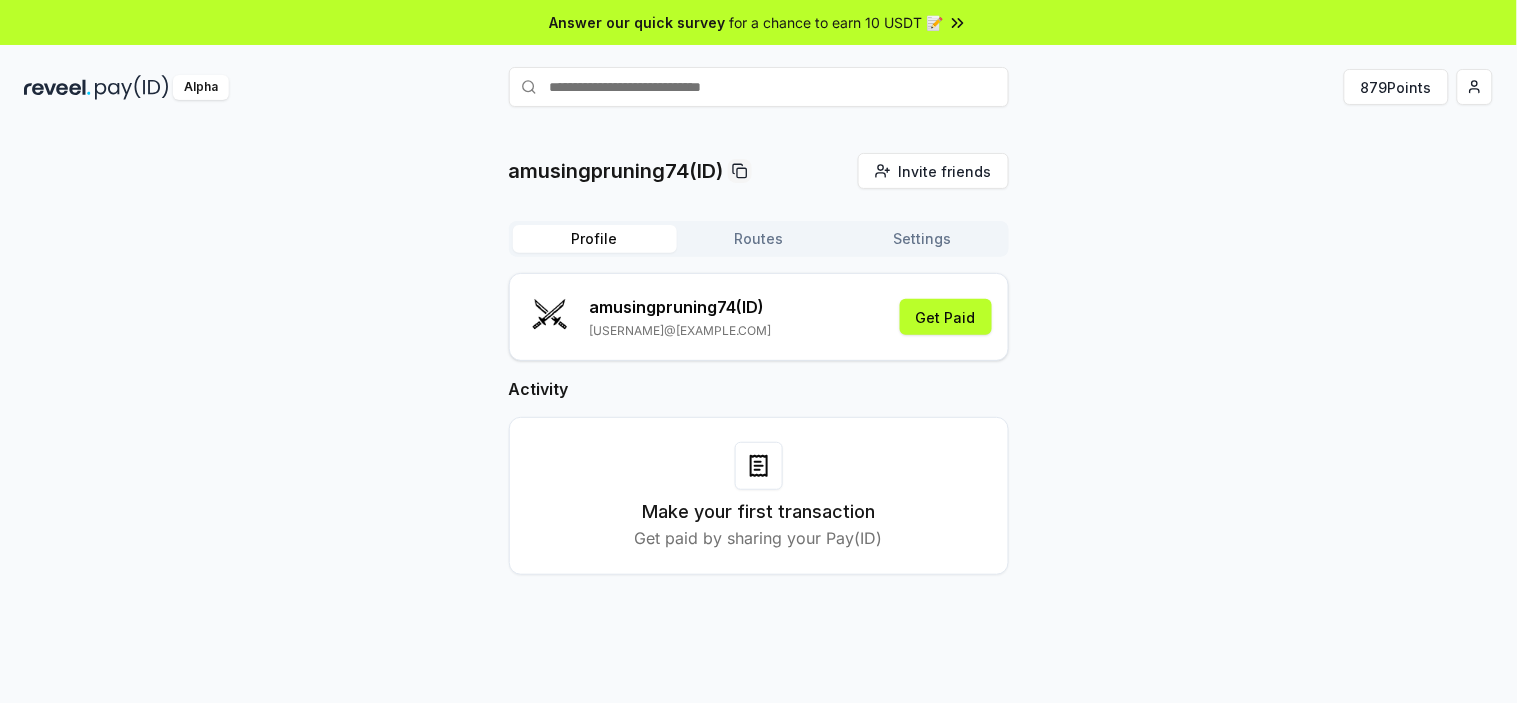 click on "amusingpruning74(ID) Invite friends Invite Profile Routes Settings amusingpruning74 (ID) taomsa8401@gmail.com Get Paid Activity Make your first transaction Get paid by sharing your Pay(ID)" at bounding box center [758, 380] 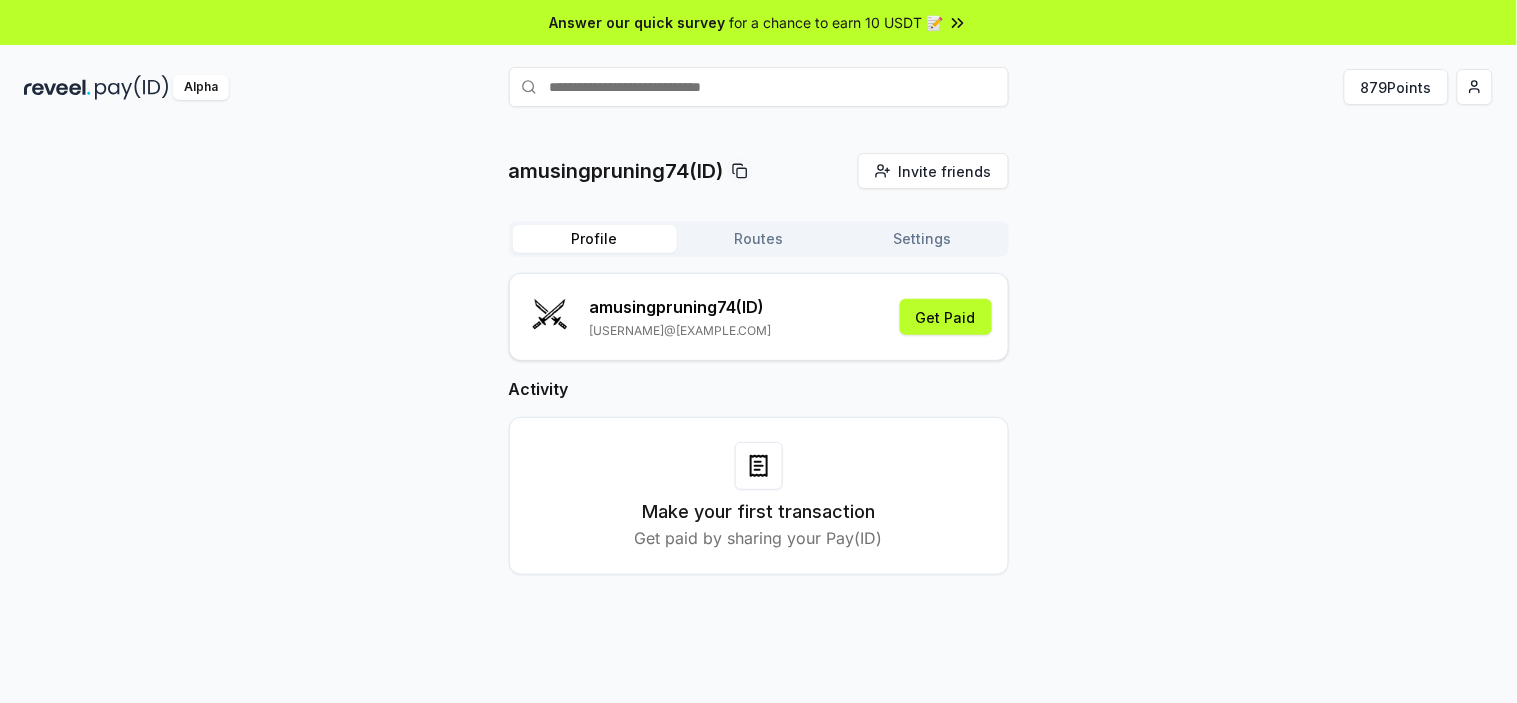 click 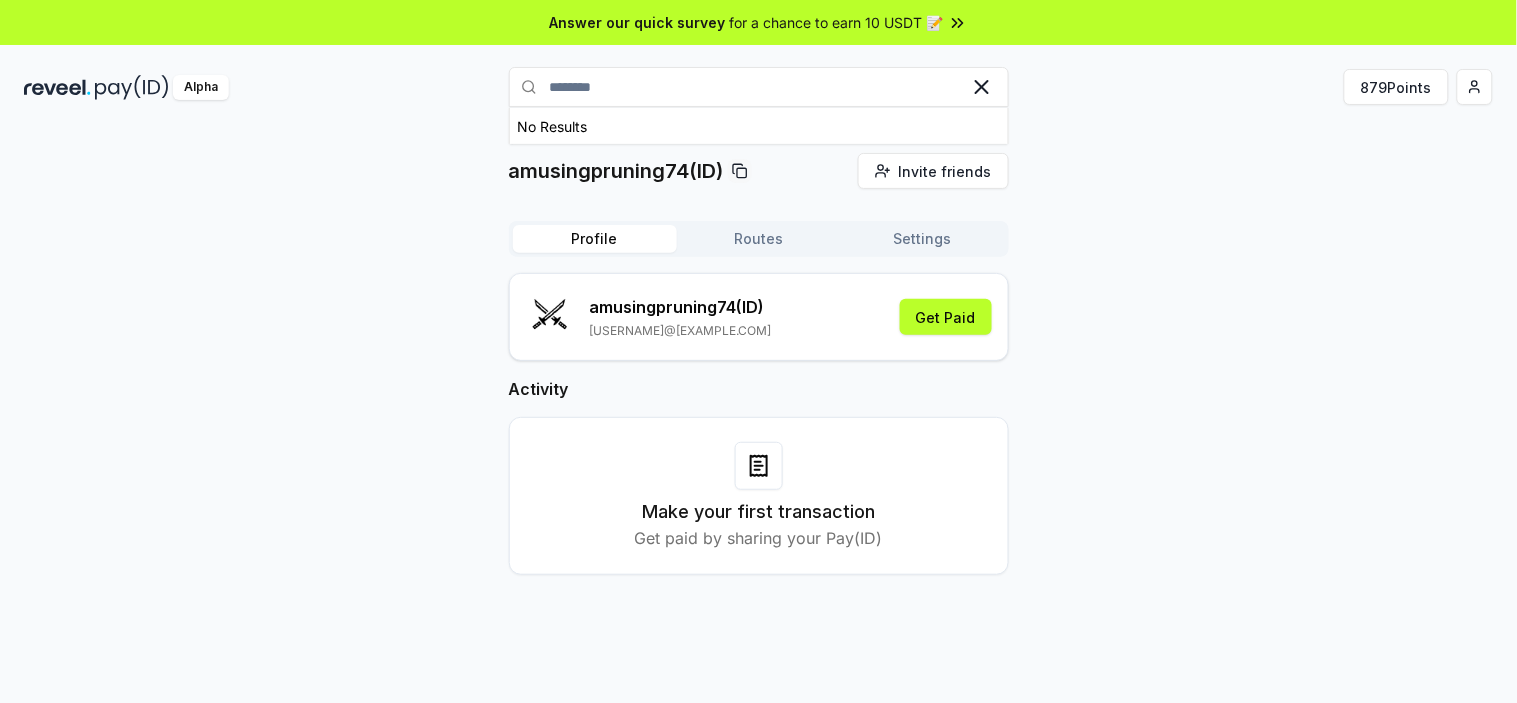 drag, startPoint x: 658, startPoint y: 88, endPoint x: 446, endPoint y: 56, distance: 214.40149 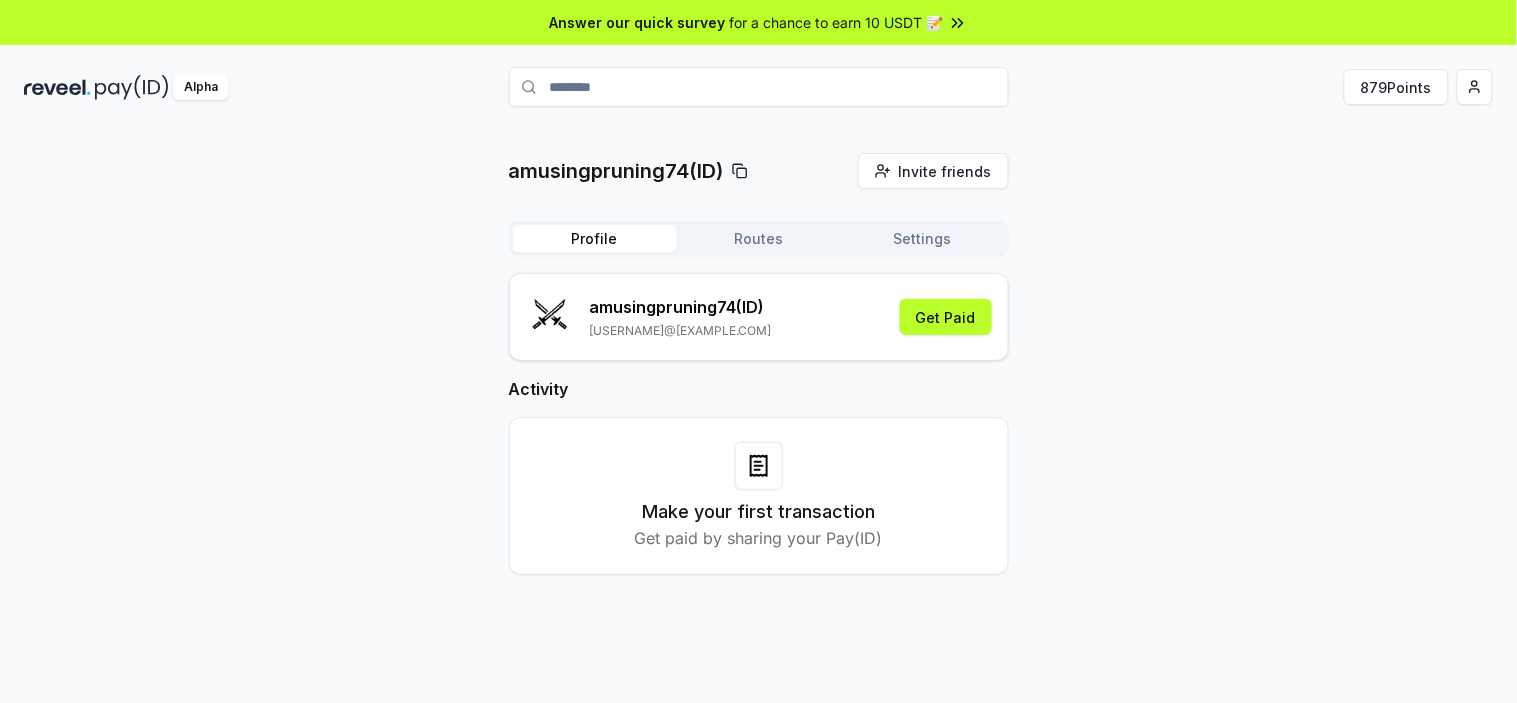 paste on "**********" 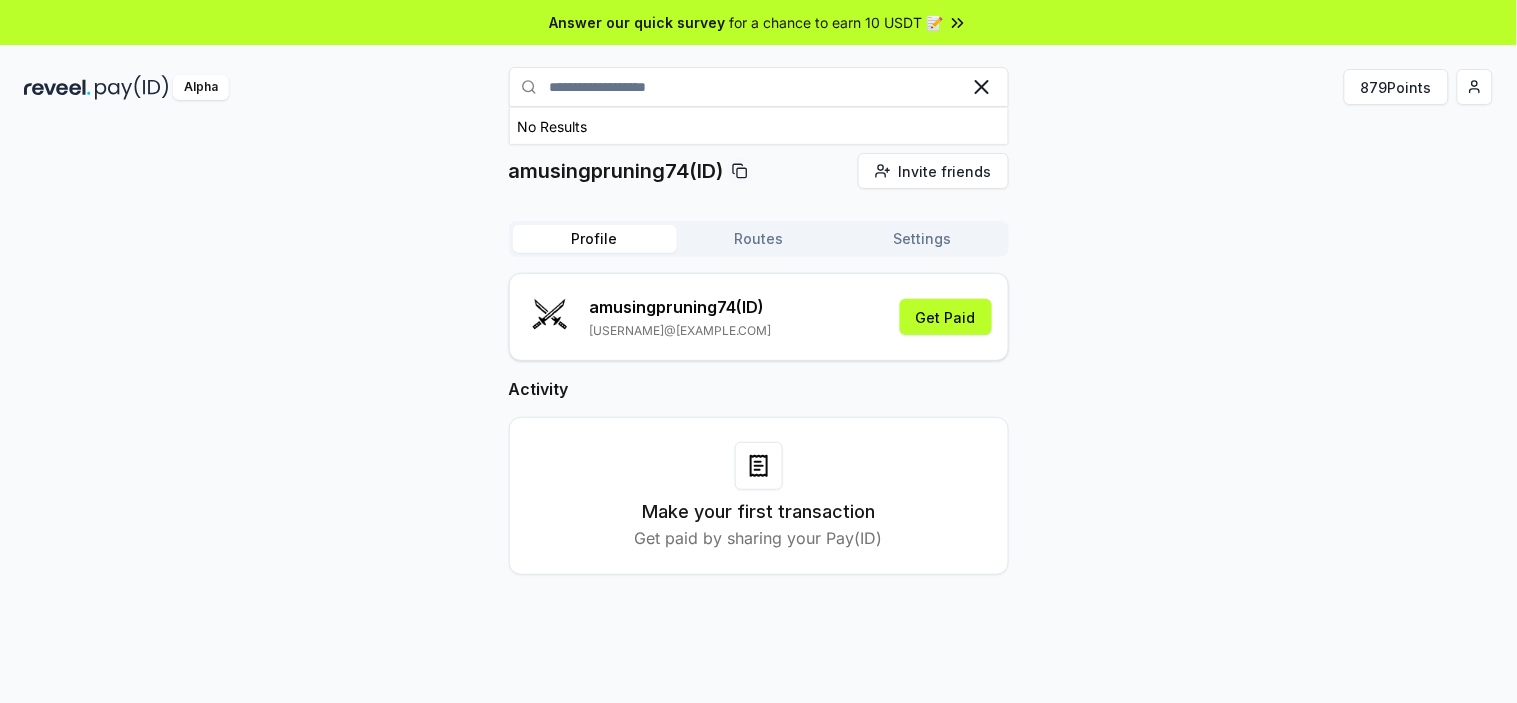 drag, startPoint x: 698, startPoint y: 92, endPoint x: 463, endPoint y: 78, distance: 235.41666 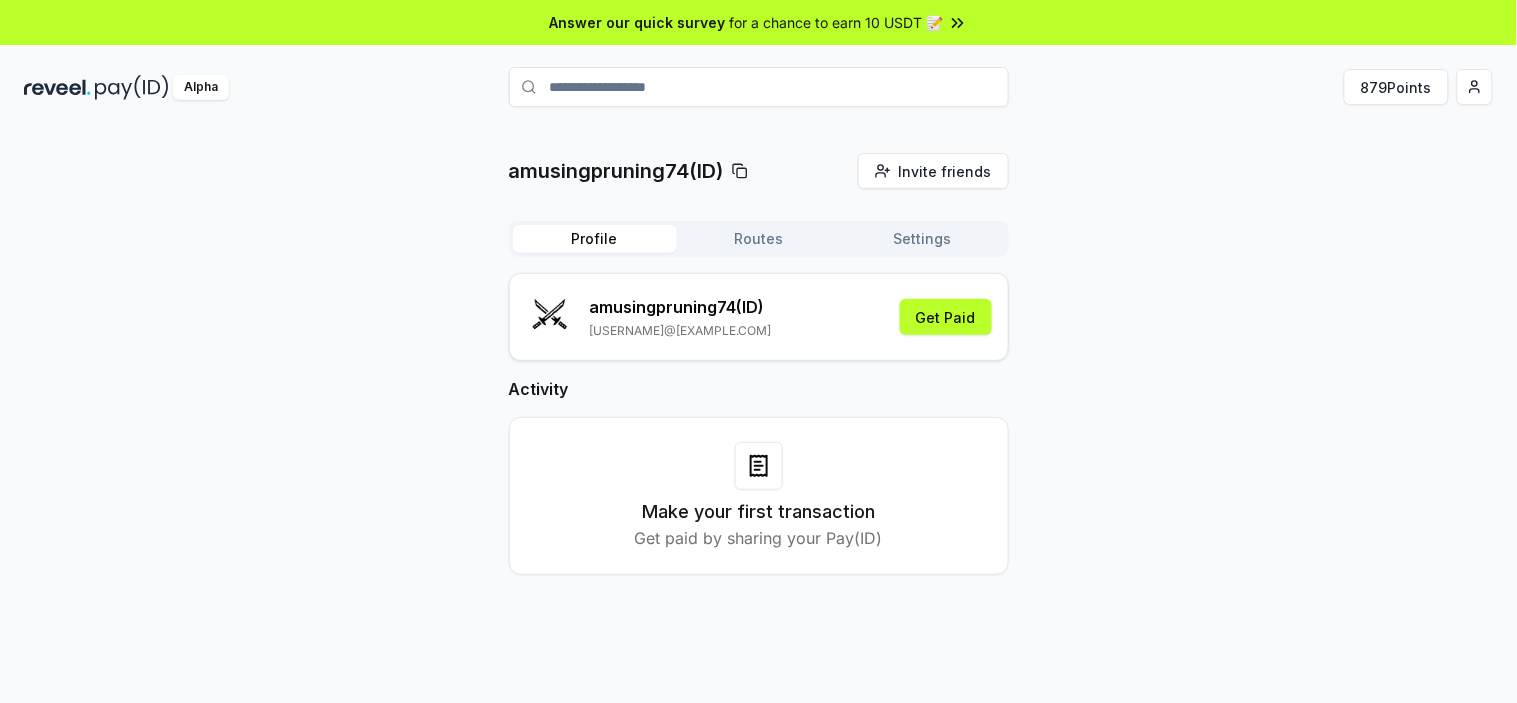 paste 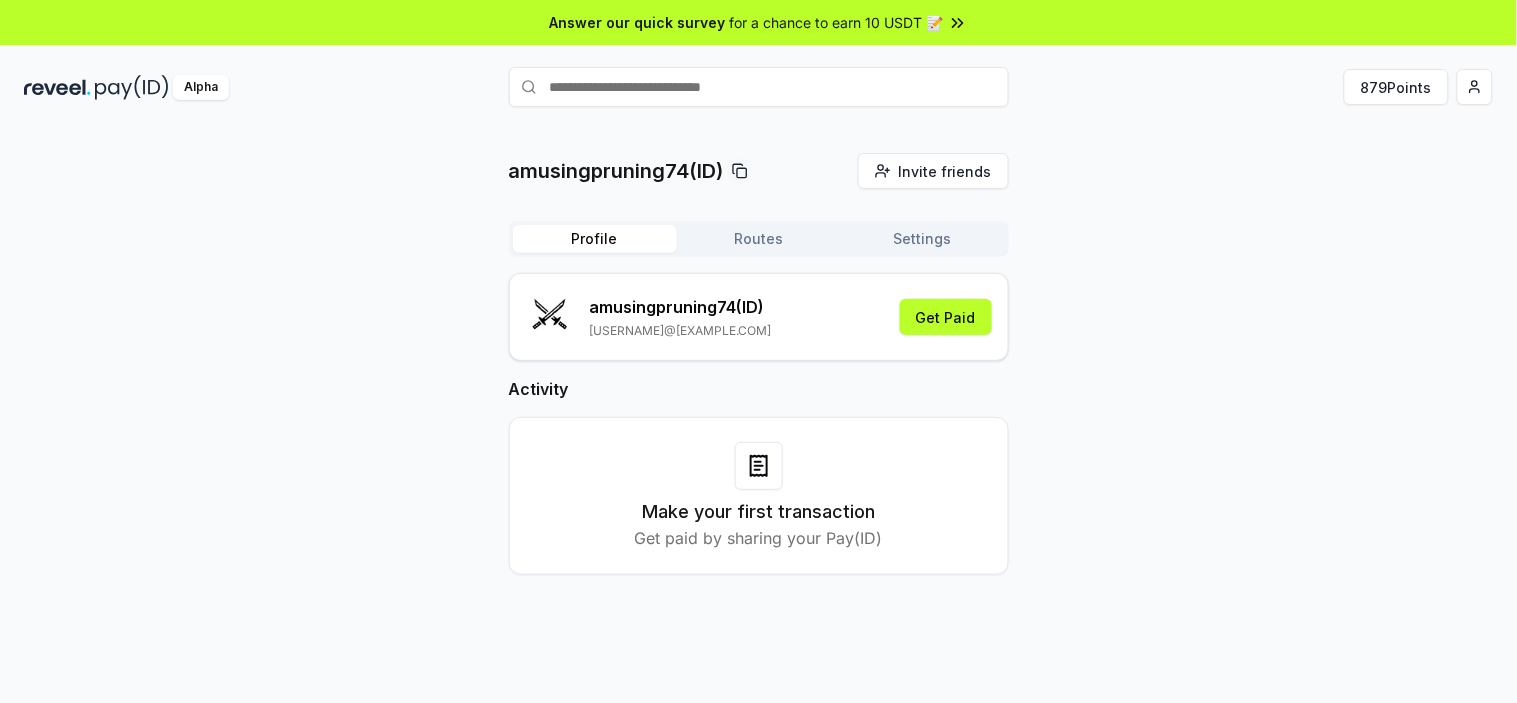 type 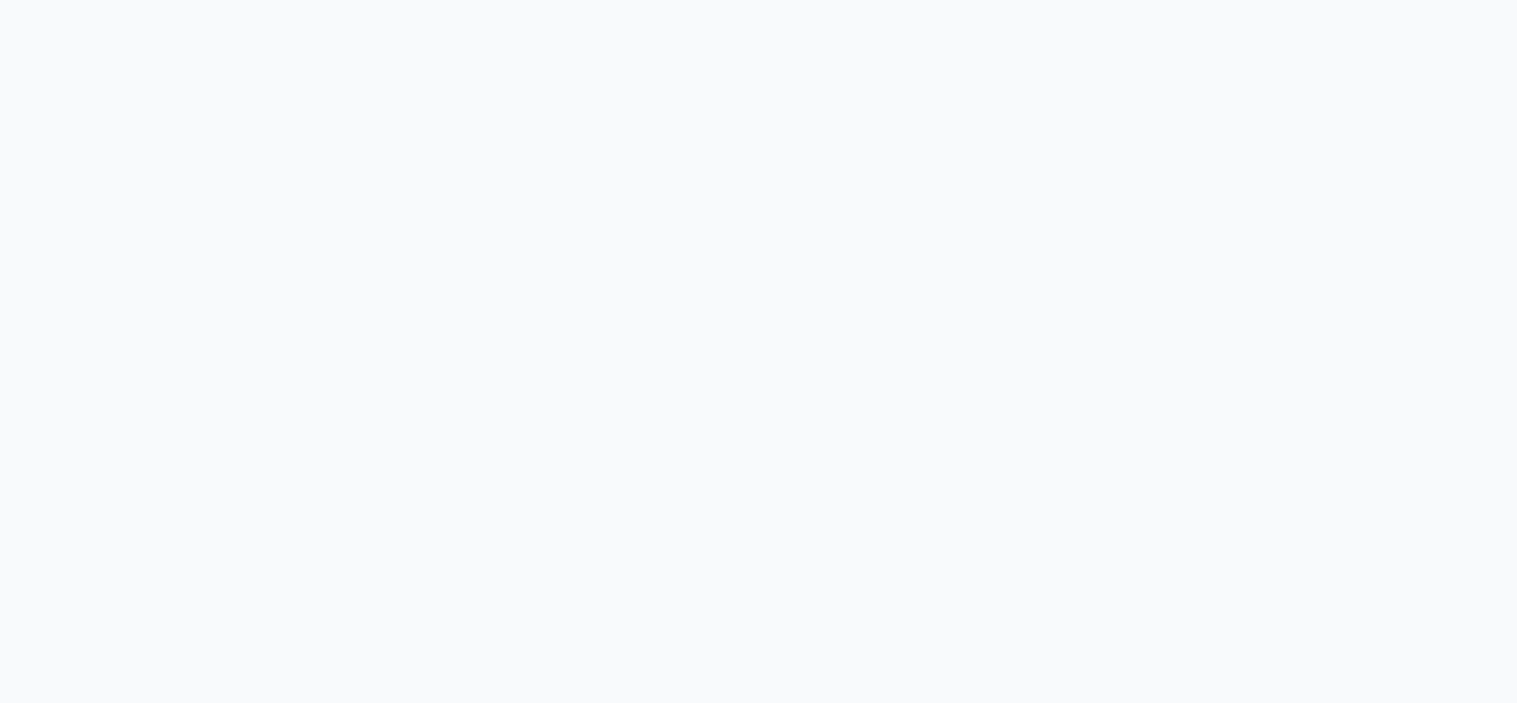 scroll, scrollTop: 0, scrollLeft: 0, axis: both 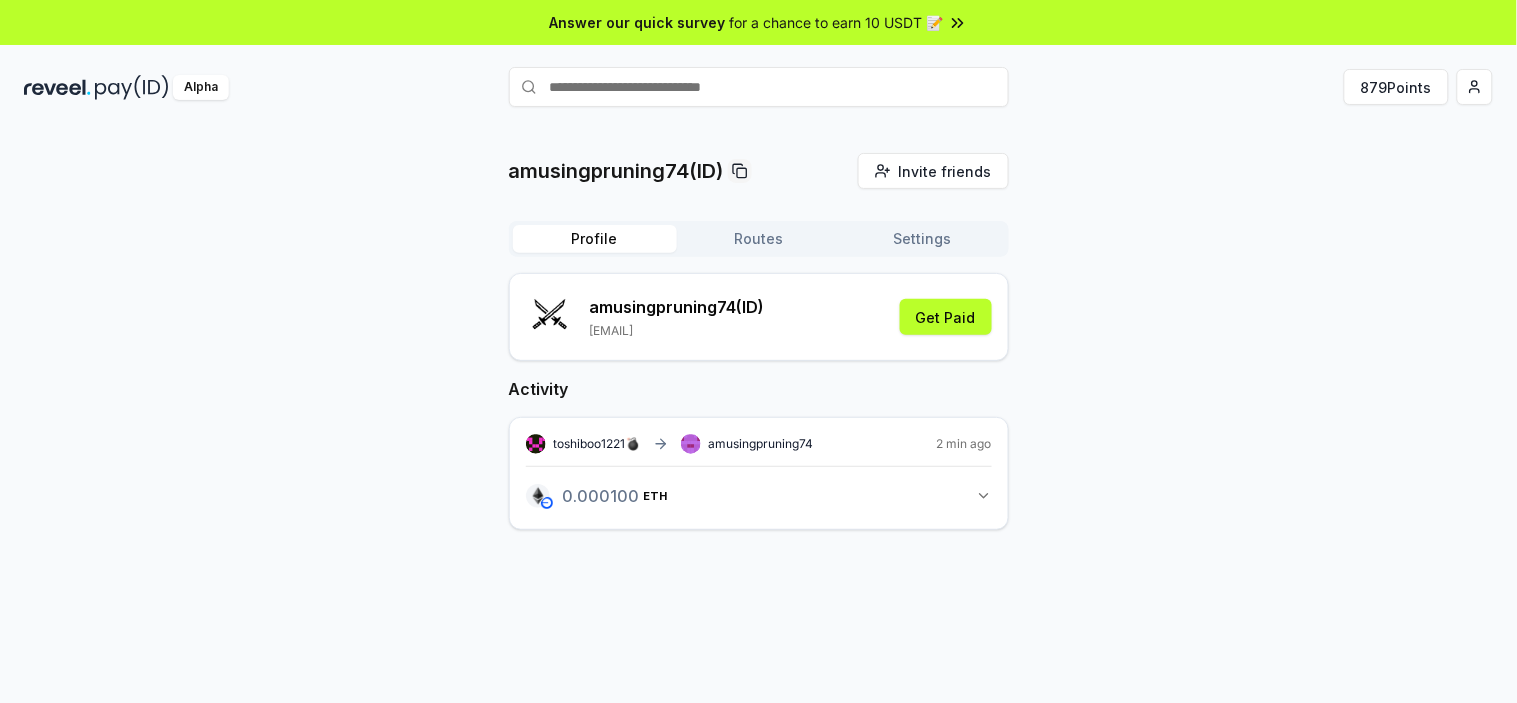 click on "toshiboo1221💣" at bounding box center (597, 444) 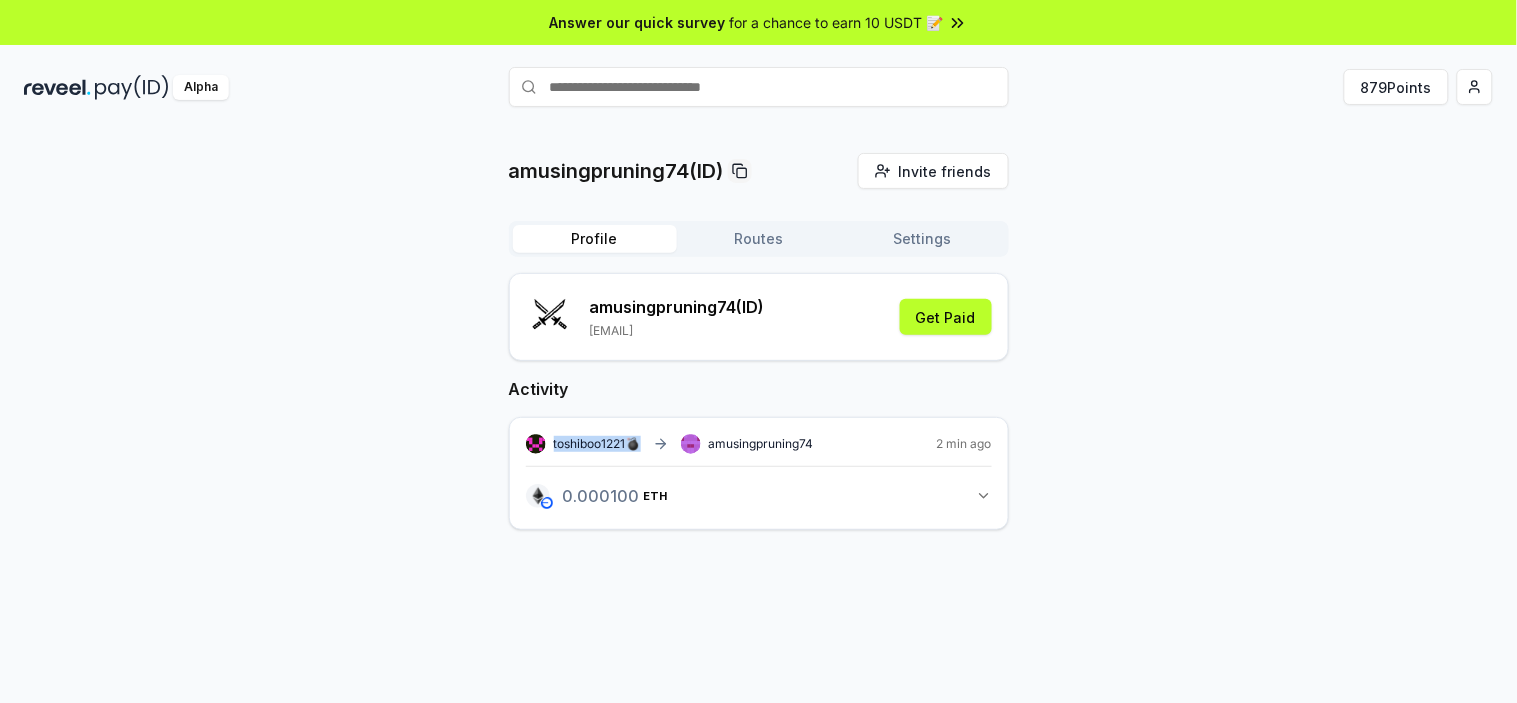 drag, startPoint x: 636, startPoint y: 441, endPoint x: 554, endPoint y: 437, distance: 82.0975 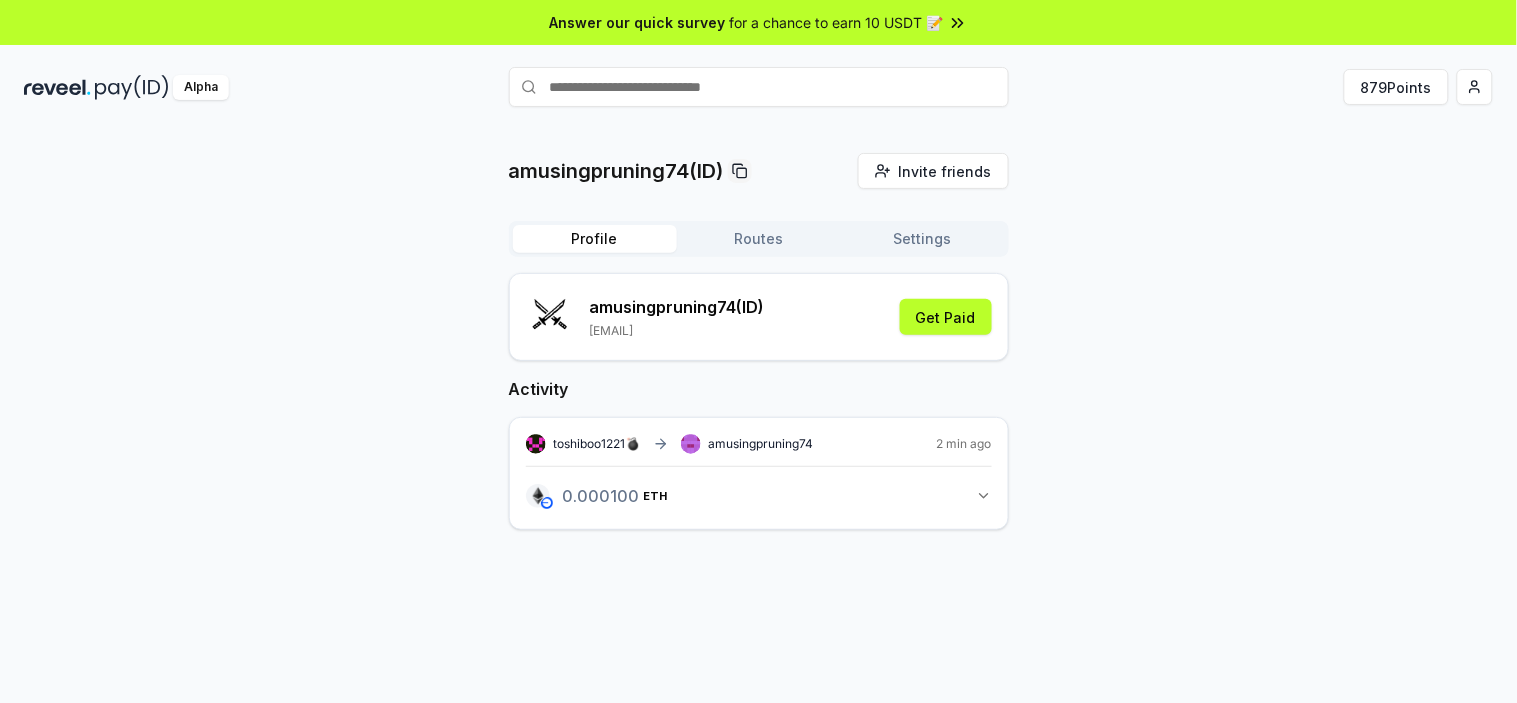 click at bounding box center [759, 87] 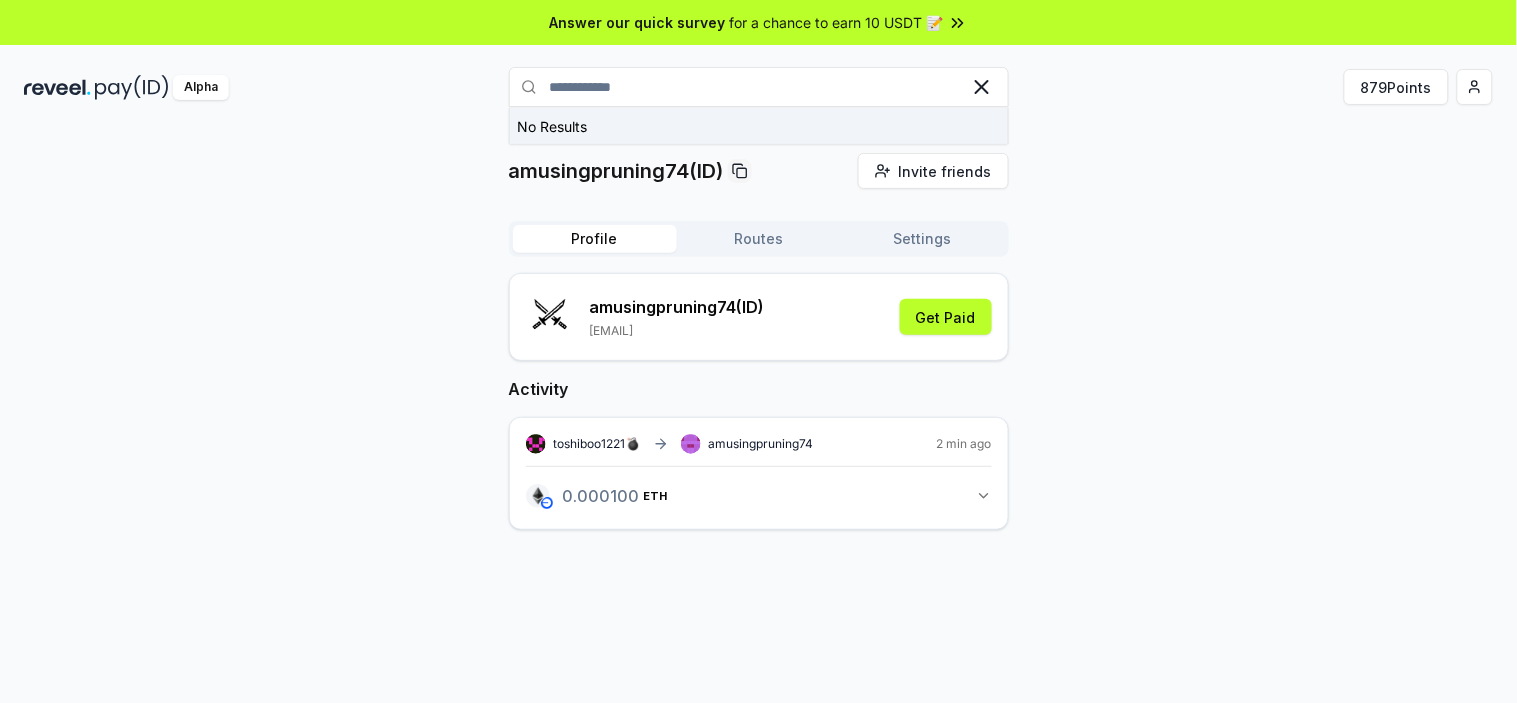 click on "No Results" at bounding box center (553, 126) 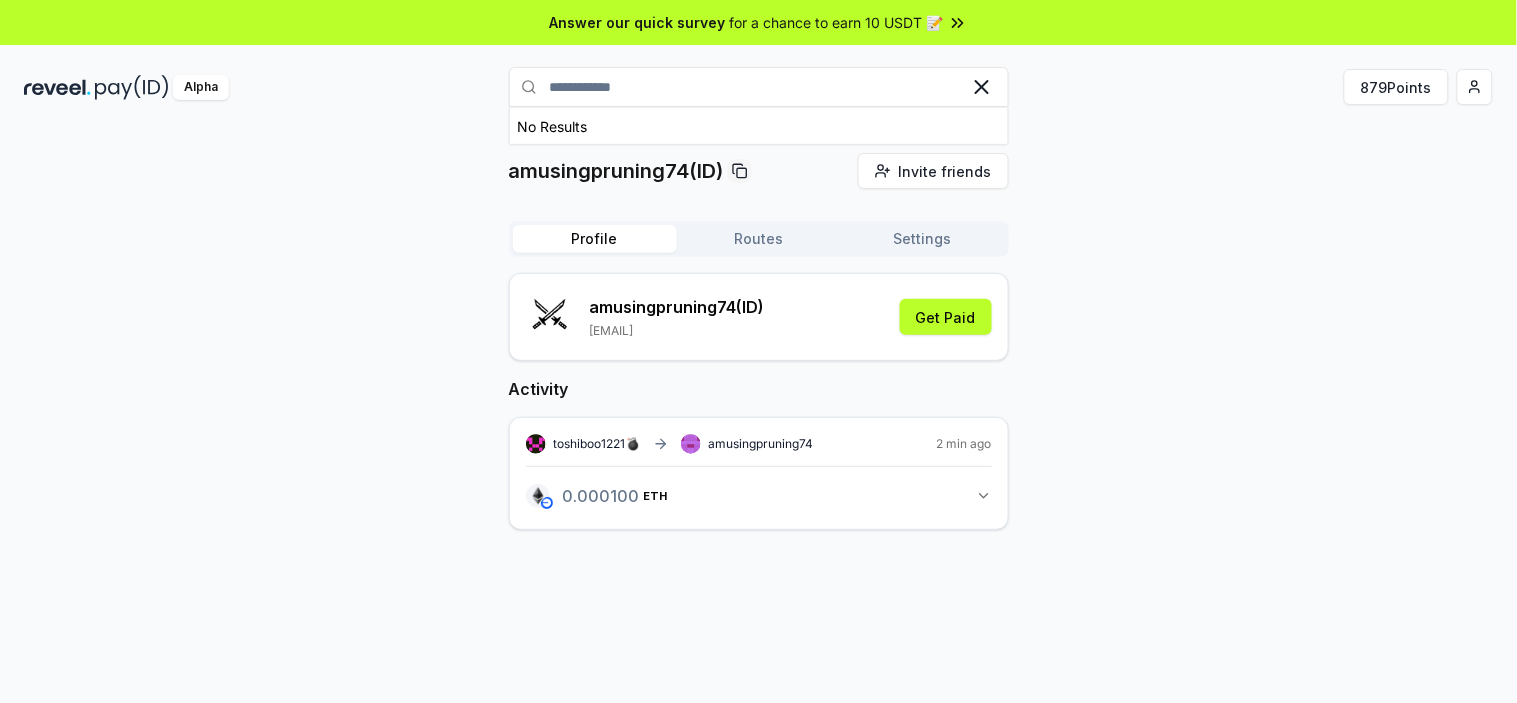 click 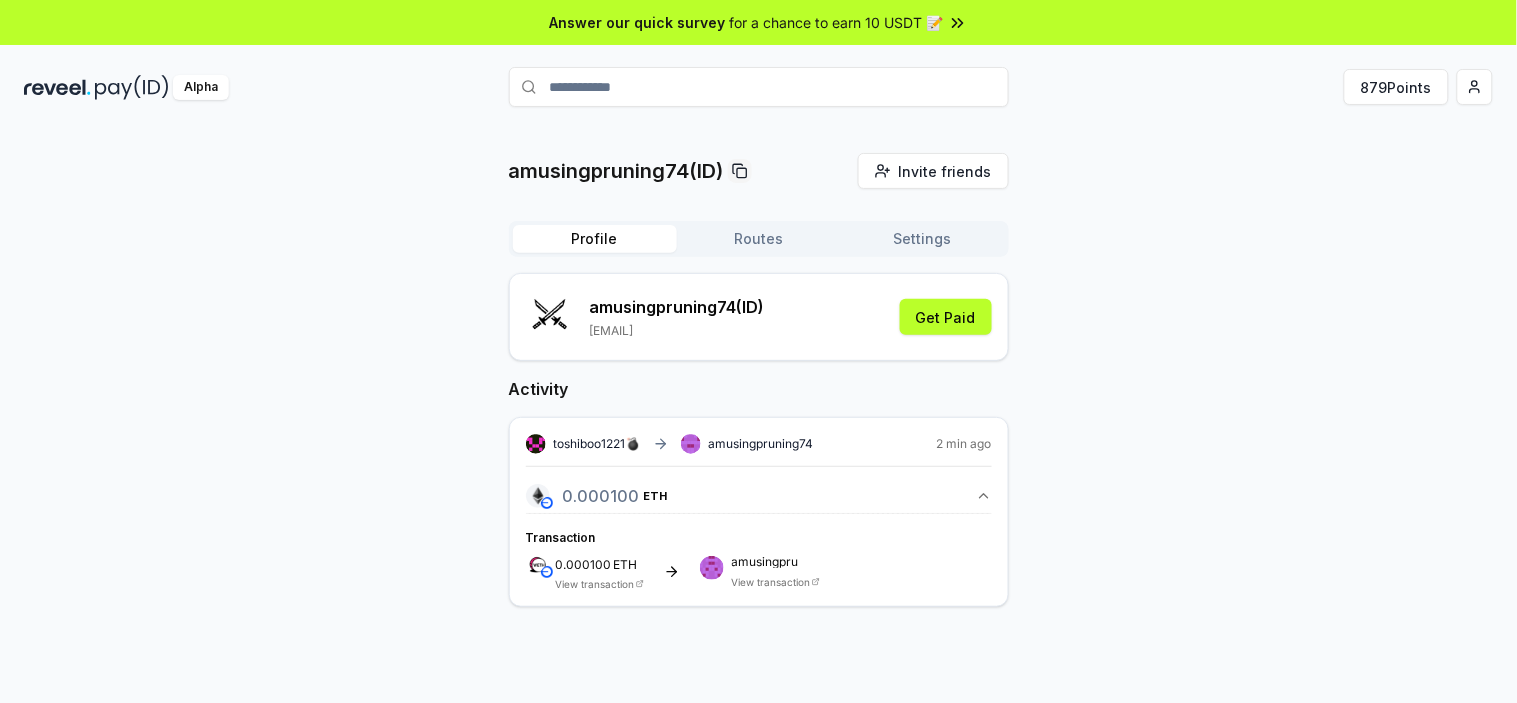 click 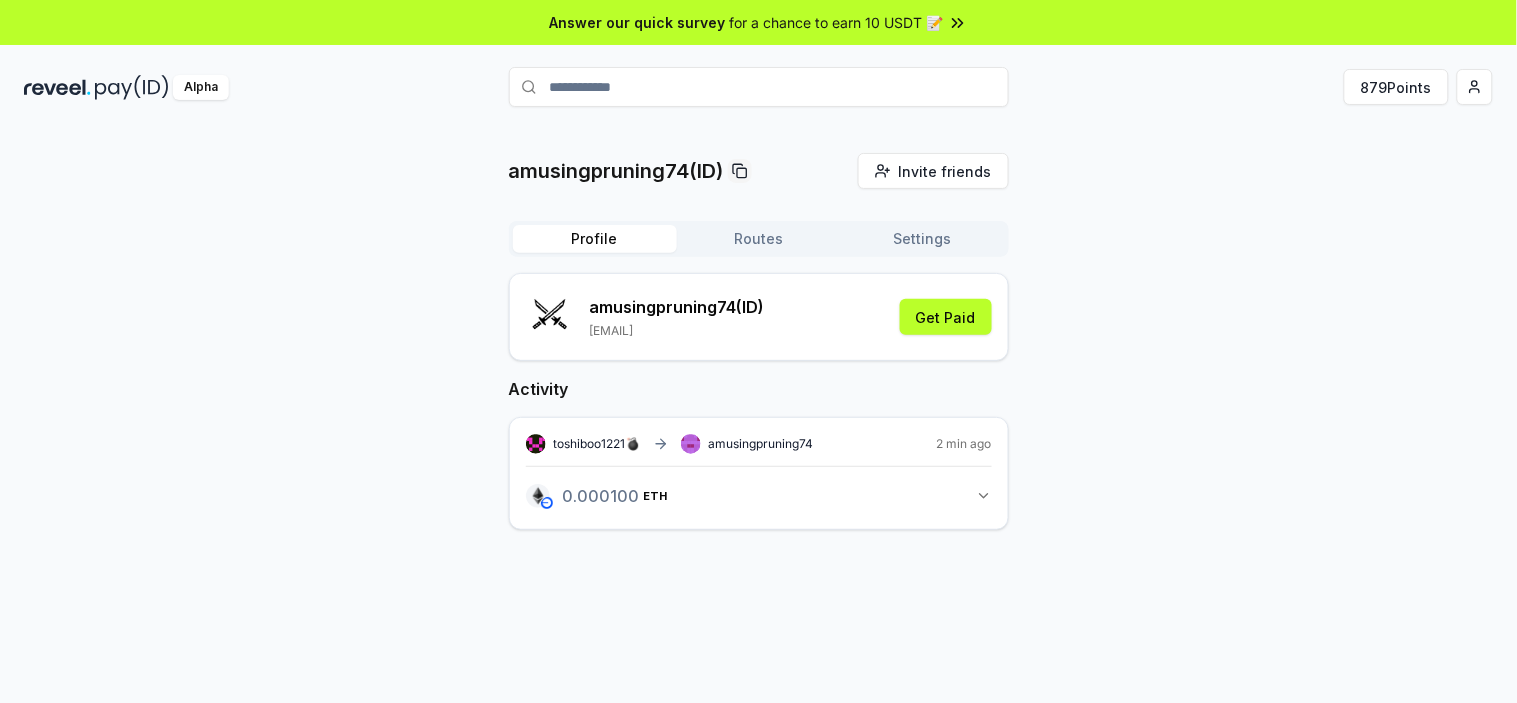 click on "amusingpruning74(ID) Invite friends Invite Profile Routes Settings amusingpruning74 (ID) taomsa8401@gmail.com Get Paid Activity toshiboo1221💣 amusingpruning74 2 min ago 0.000100 ETH 0.0001 ETH" at bounding box center [758, 357] 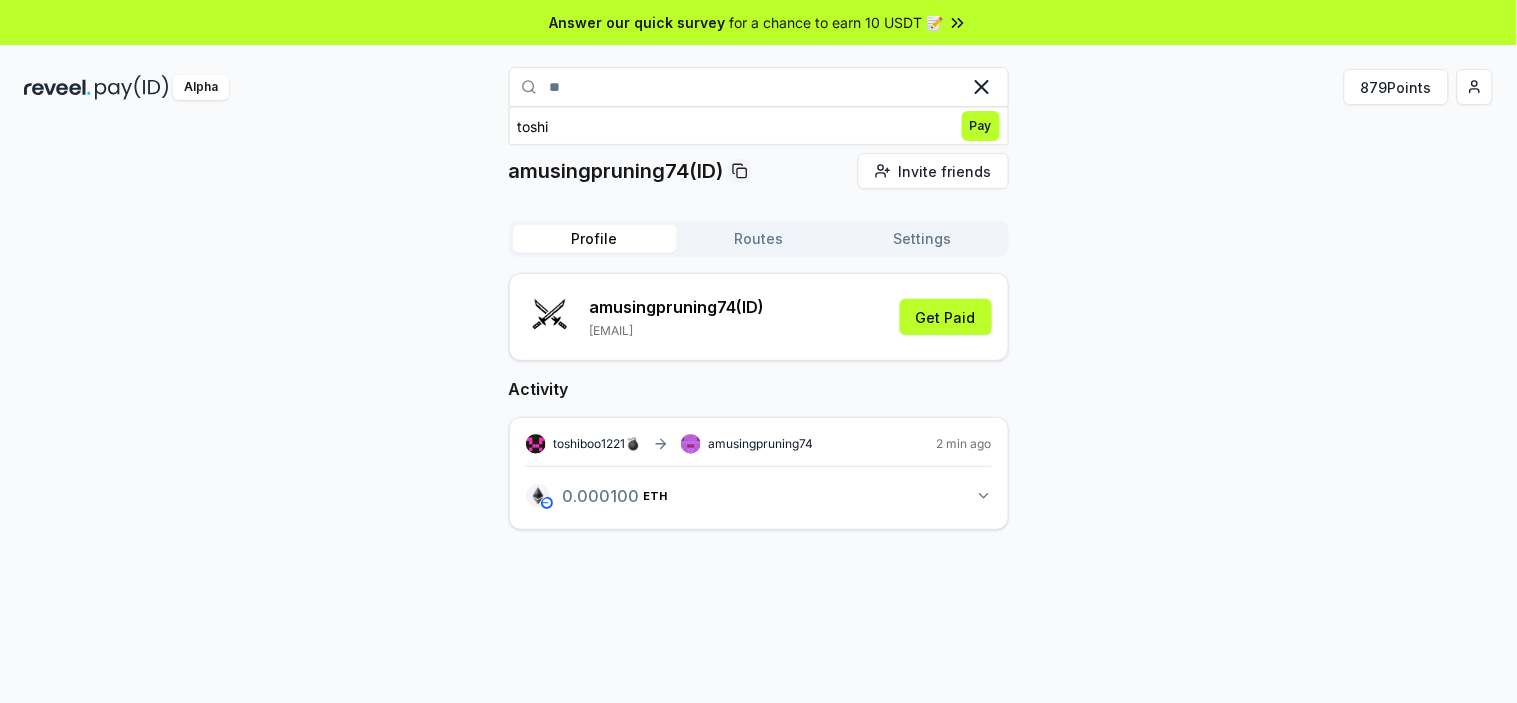 type on "*" 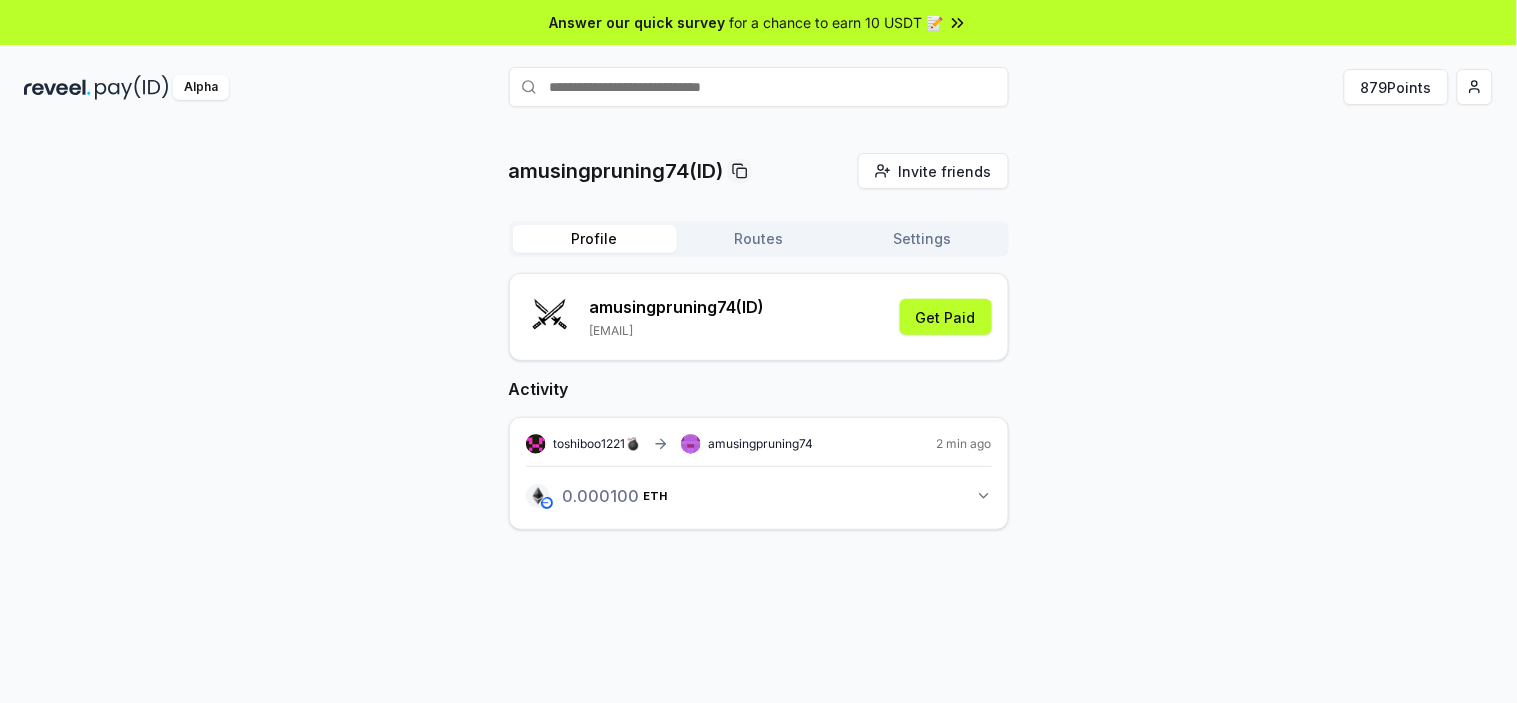 type 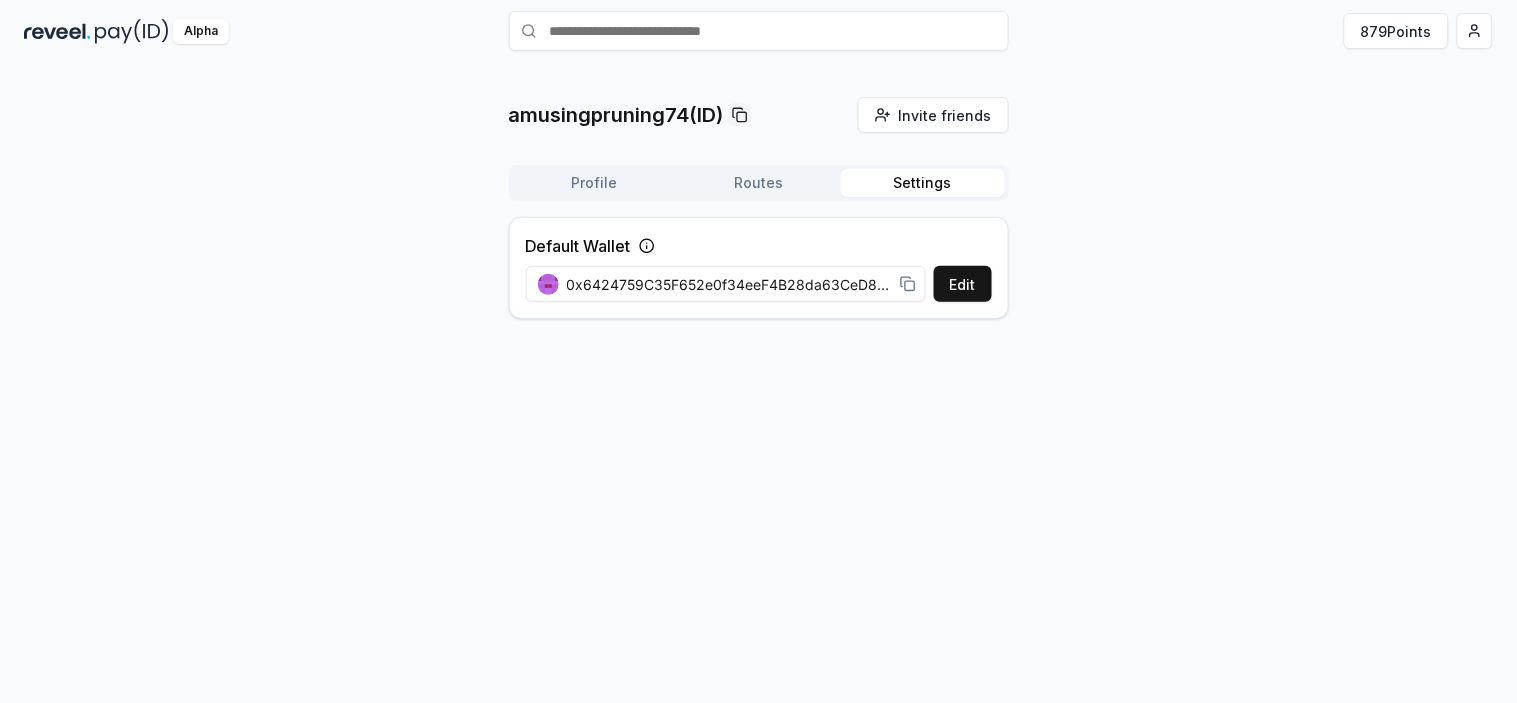 click on "Settings" at bounding box center (923, 183) 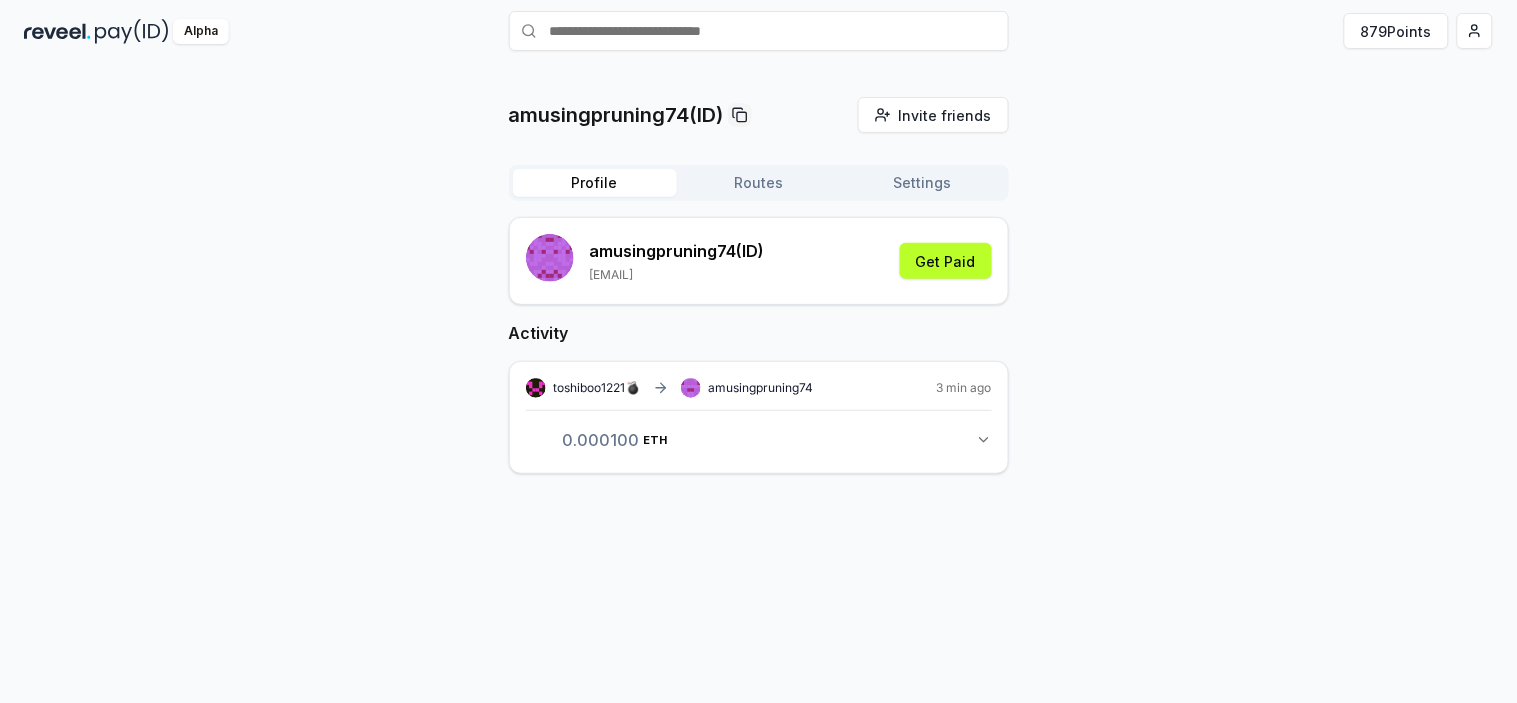 click on "Profile" at bounding box center (595, 183) 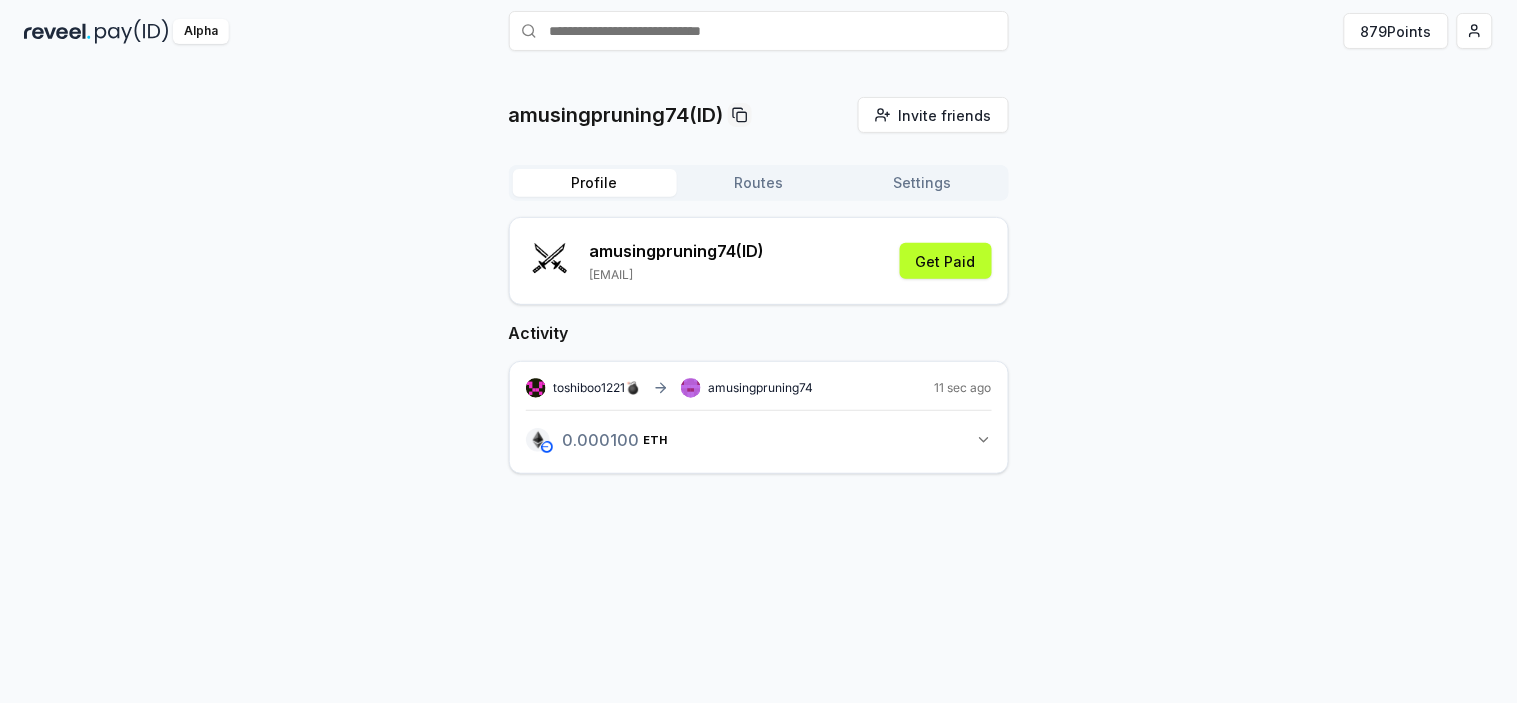 click on "Routes" at bounding box center (759, 183) 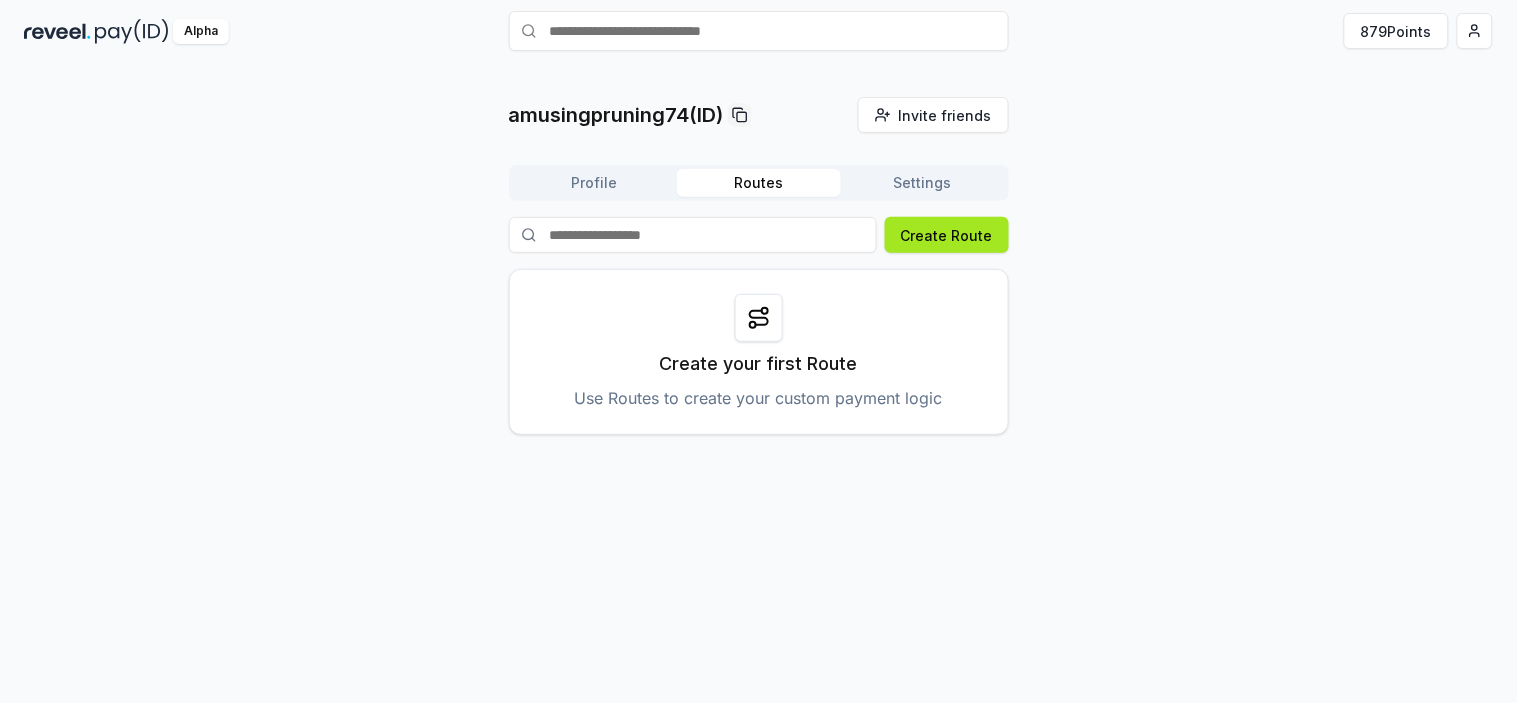 click on "Create Route" at bounding box center [947, 235] 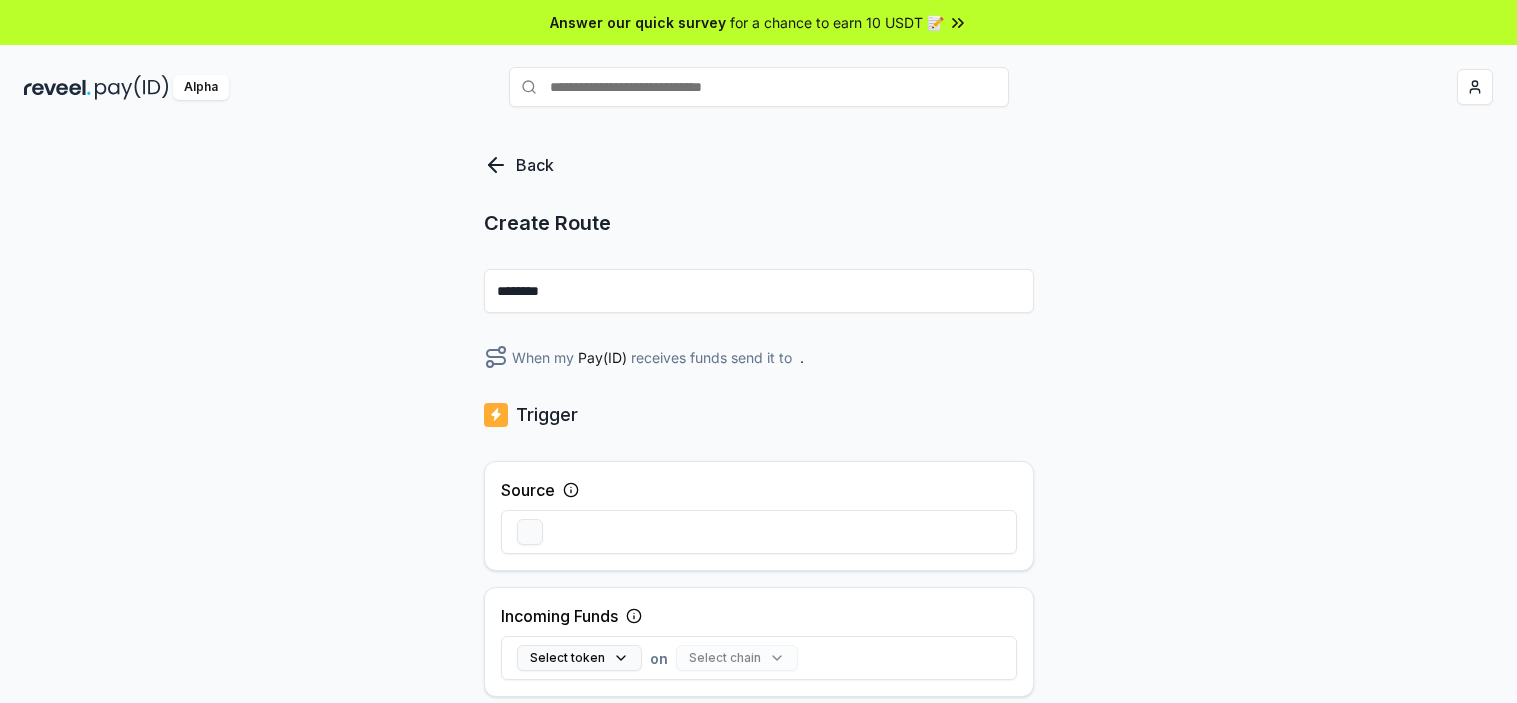 scroll, scrollTop: 0, scrollLeft: 0, axis: both 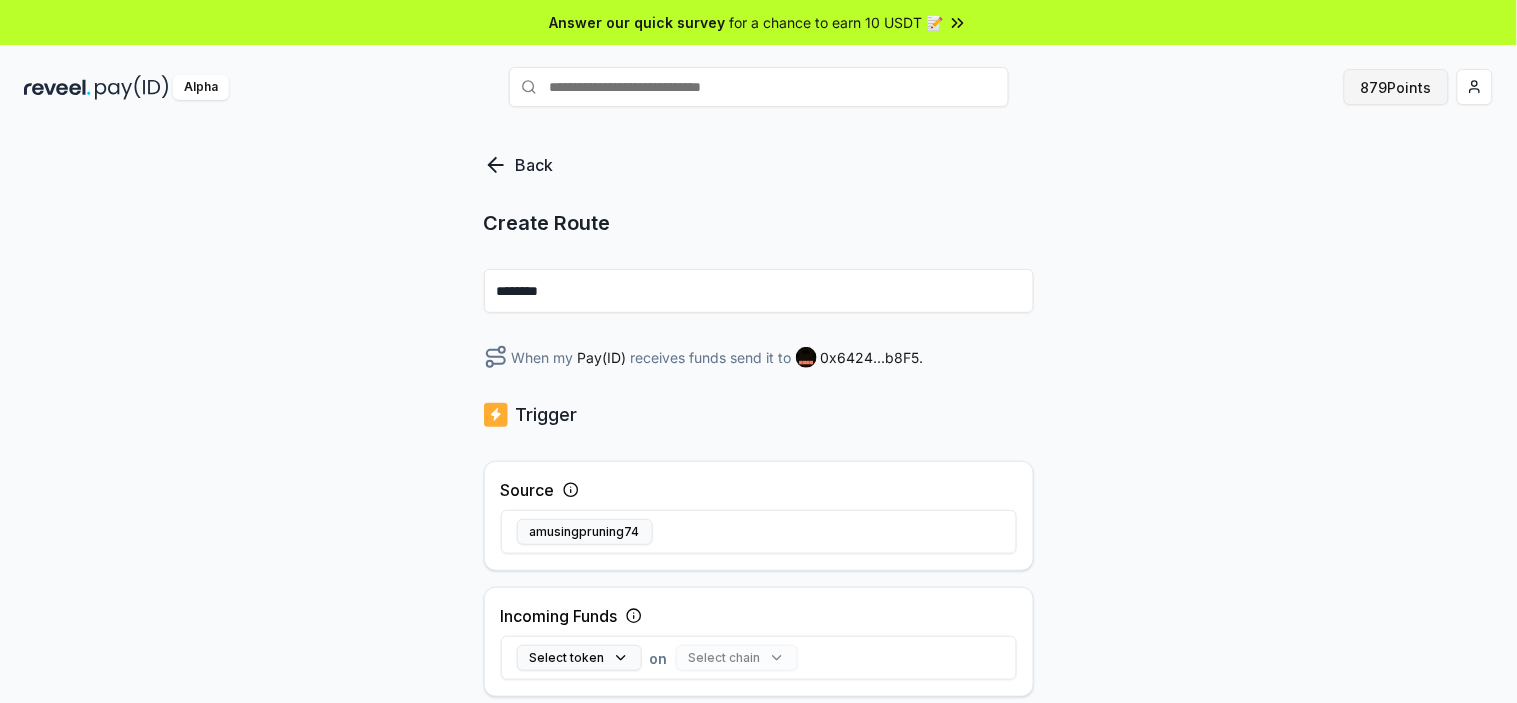 click on "879  Points" at bounding box center (1396, 87) 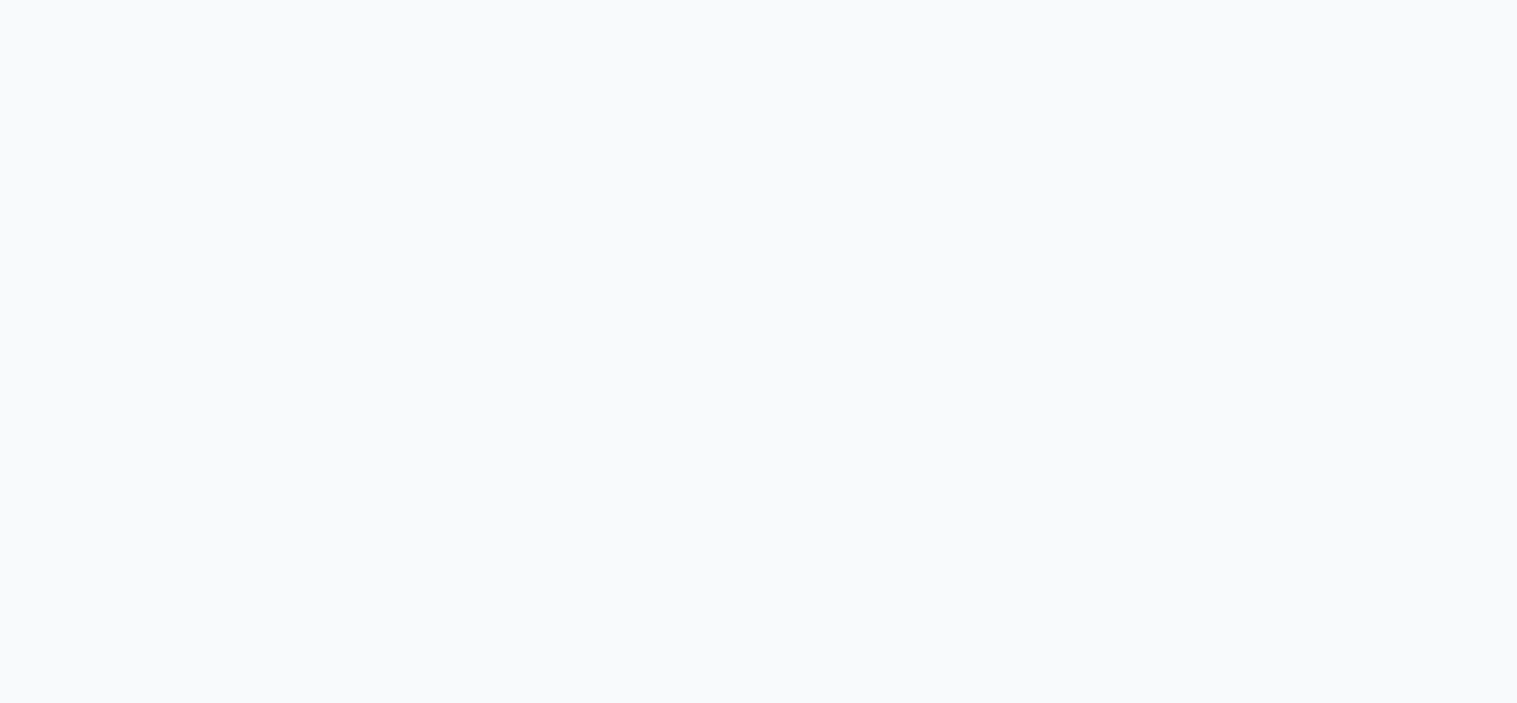 scroll, scrollTop: 0, scrollLeft: 0, axis: both 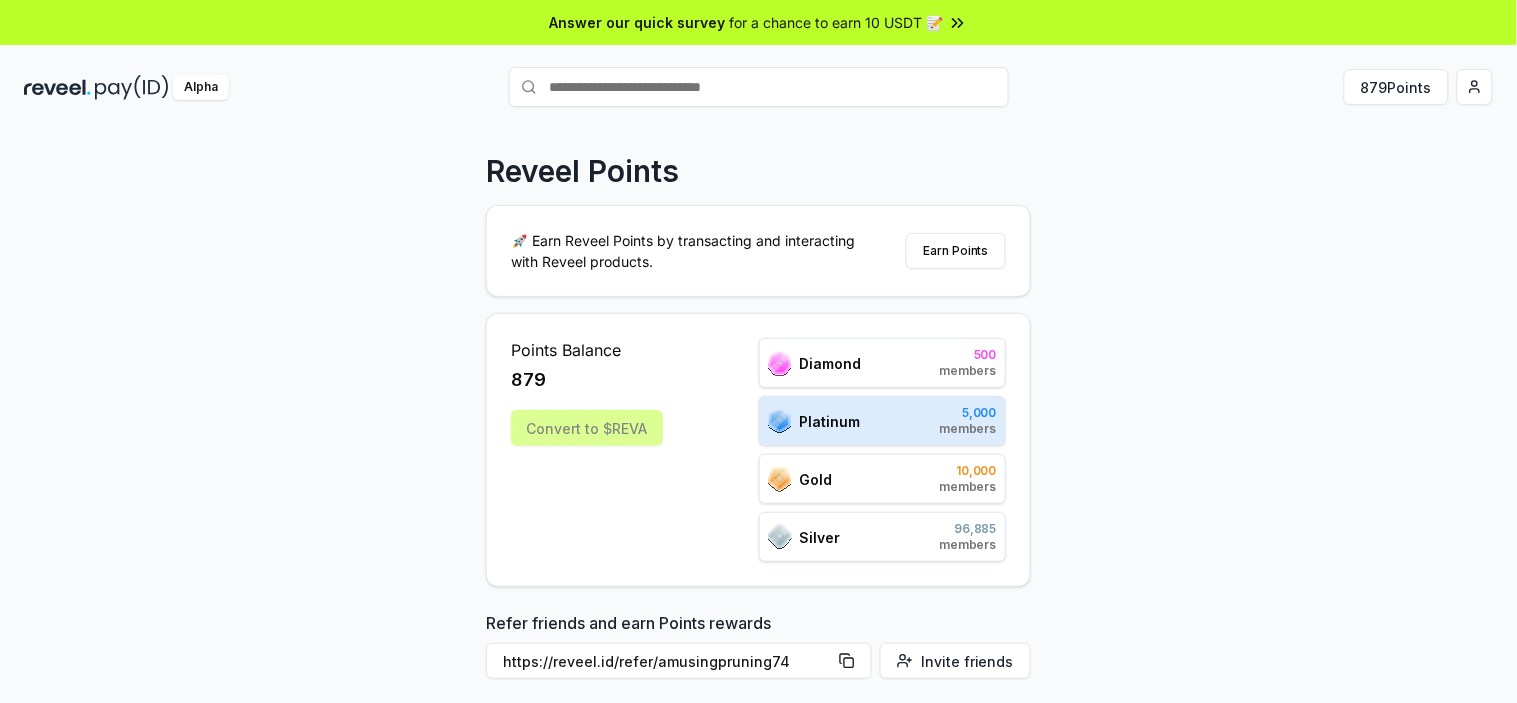 click on "Reveel Points  🚀 Earn Reveel Points by transacting and interacting with Reveel products. Earn Points Points Balance  [NUMBER] Convert to $REVA Diamond [NUMBER] members Platinum [NUMBER] members Gold [NUMBER] members Silver [NUMBER] members Refer friends and earn Points rewards https://reveel.id/refer/[USERNAME] Invite friends Join the discussion on Discord Join Discord     [NUMBER] community members Leaderboard Diamond Platinum Gold Silver Rank Pay(ID) Points # [NUMBER] [USERNAME] [NUMBER] # [NUMBER] [NUMBER] [NUMBER] # [NUMBER] [USERNAME] [NUMBER] # [NUMBER] [USERNAME] [NUMBER] # [NUMBER] [USERNAME] [NUMBER] # [NUMBER] [USERNAME] [NUMBER] # [NUMBER] [USERNAME] [NUMBER] # [NUMBER] [USERNAME] [NUMBER] # [NUMBER] [USERNAME] [NUMBER] Previous 1 2 3 4 5 More pages 500 Next" at bounding box center [758, 436] 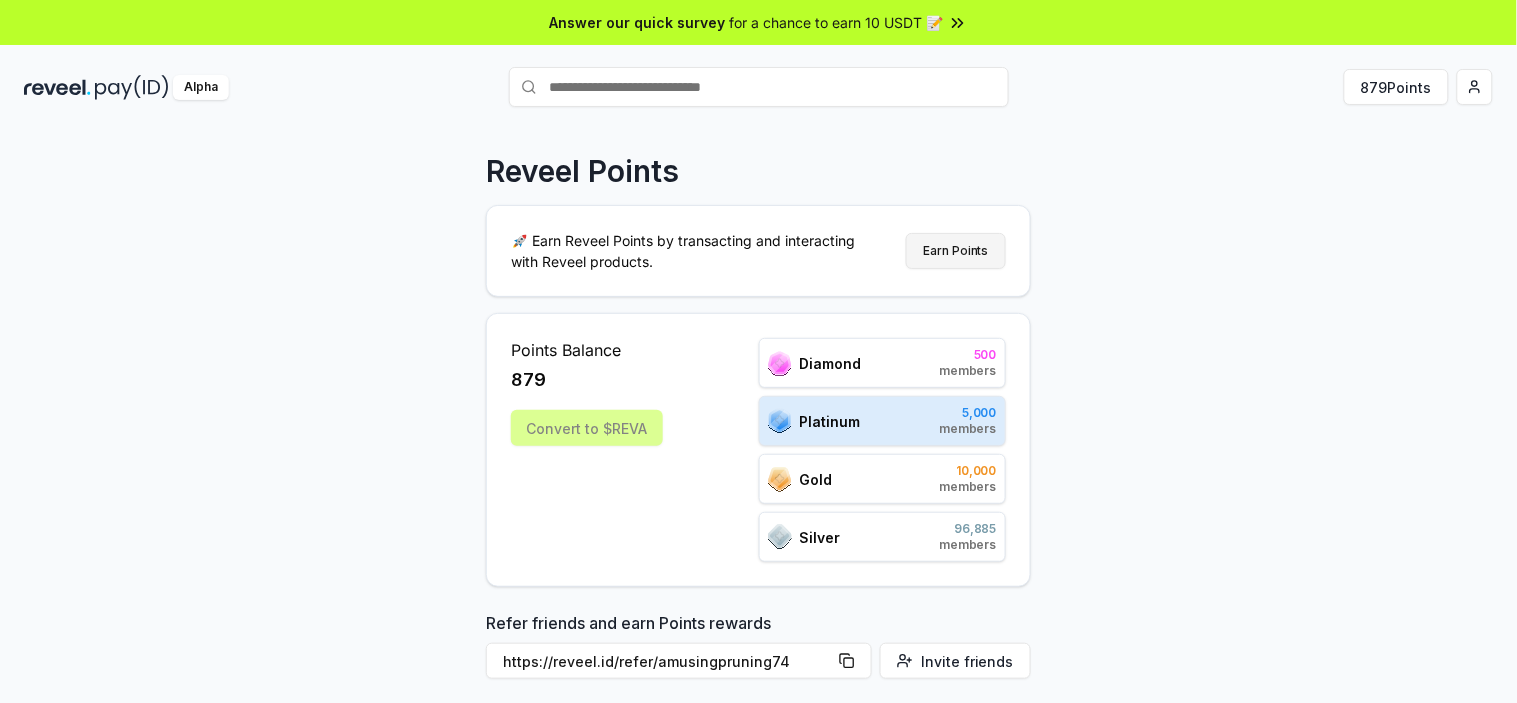 click on "Earn Points" at bounding box center [956, 251] 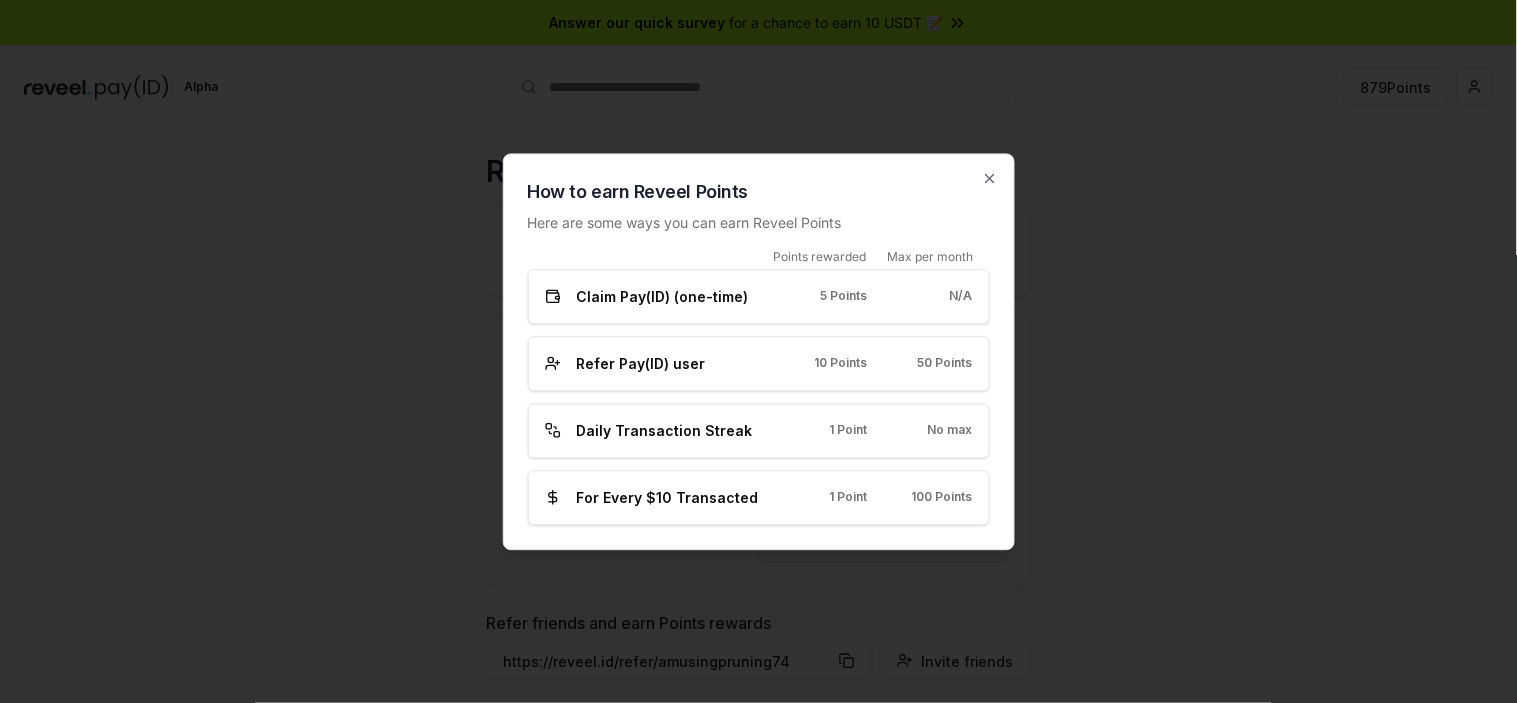 click on "For Every $10 Transacted 1 Point 100 Points" at bounding box center [759, 497] 